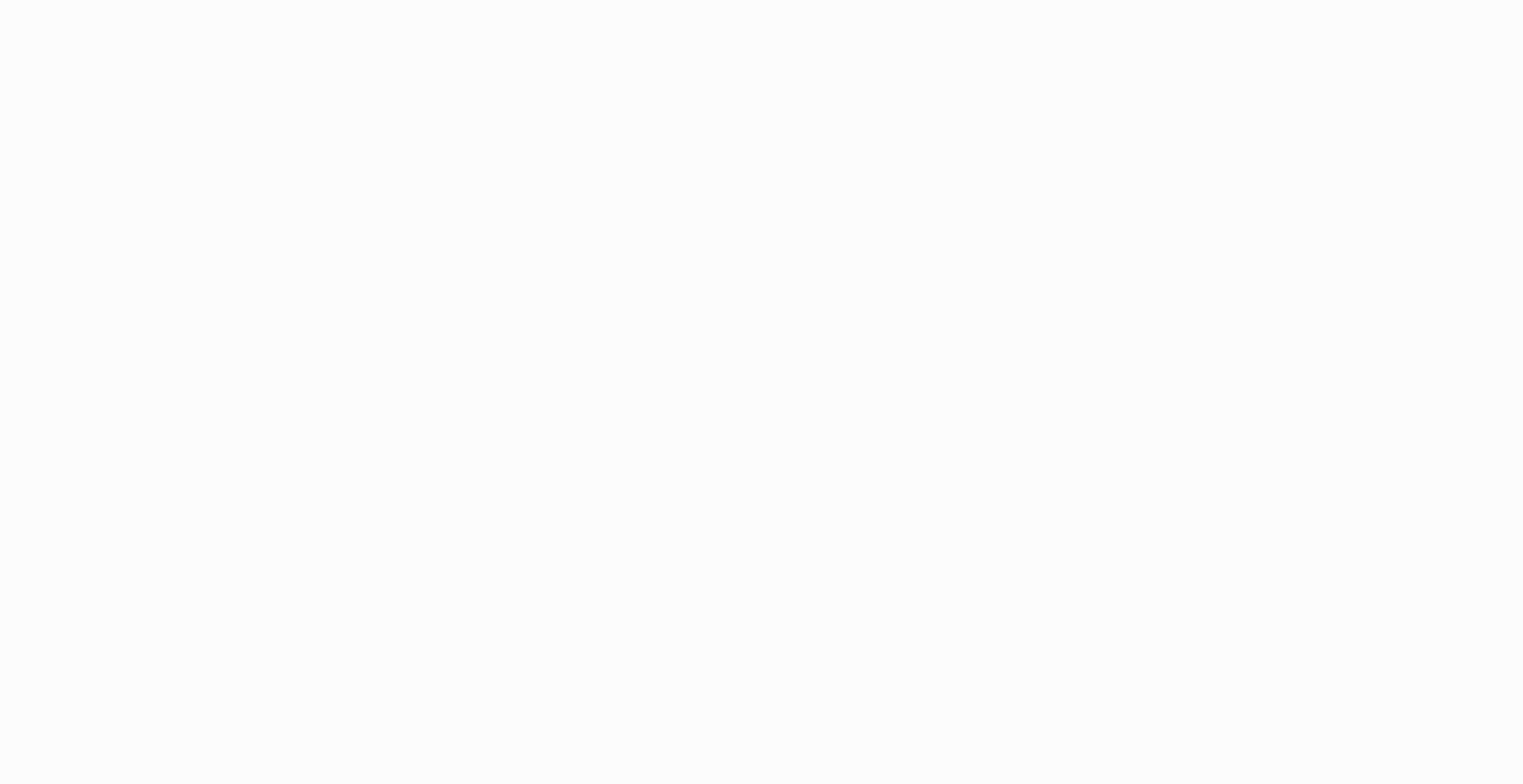 scroll, scrollTop: 0, scrollLeft: 0, axis: both 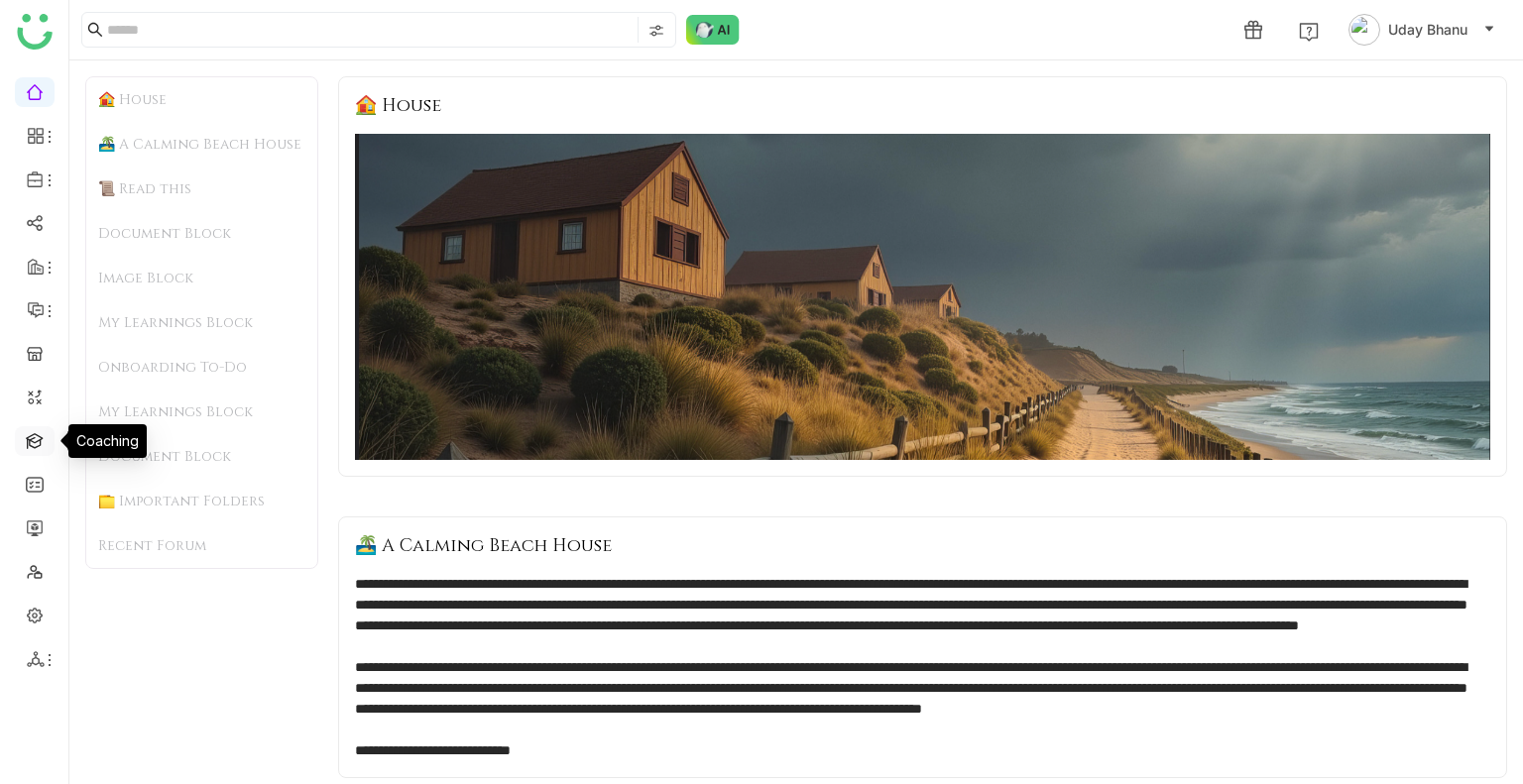 click at bounding box center [35, 439] 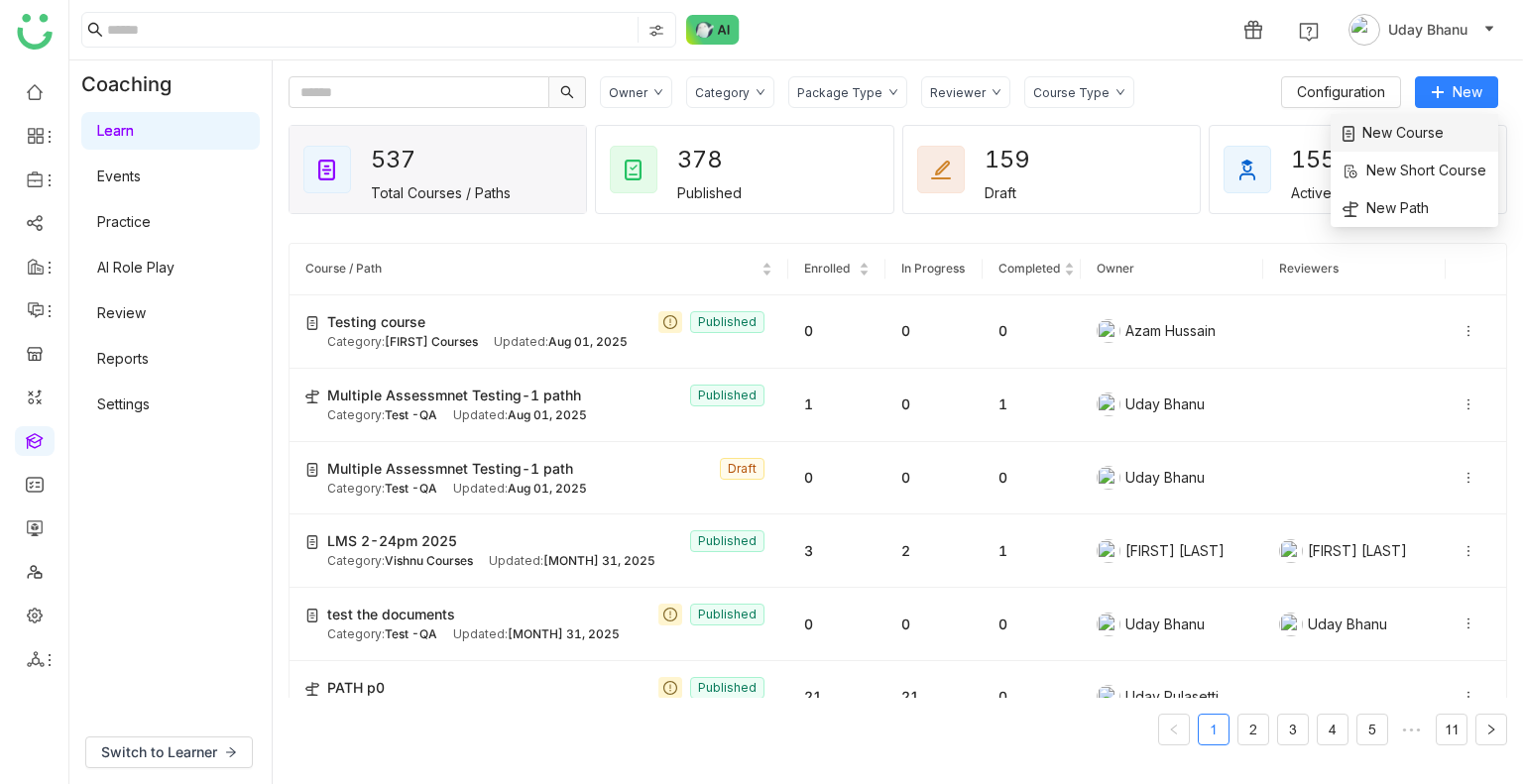 click on "New Course" at bounding box center (1393, 133) 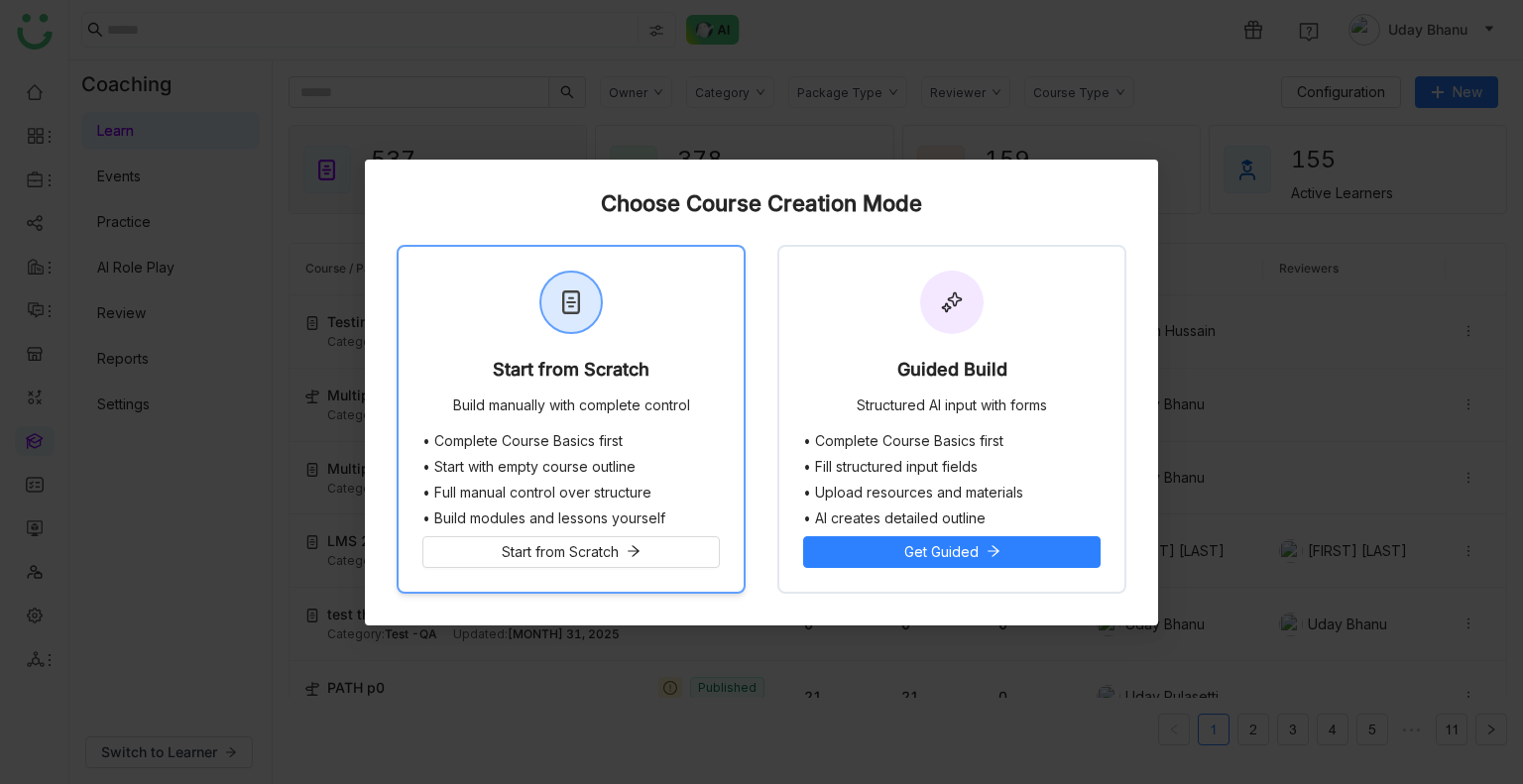click on "Start from Scratch" at bounding box center (571, 374) 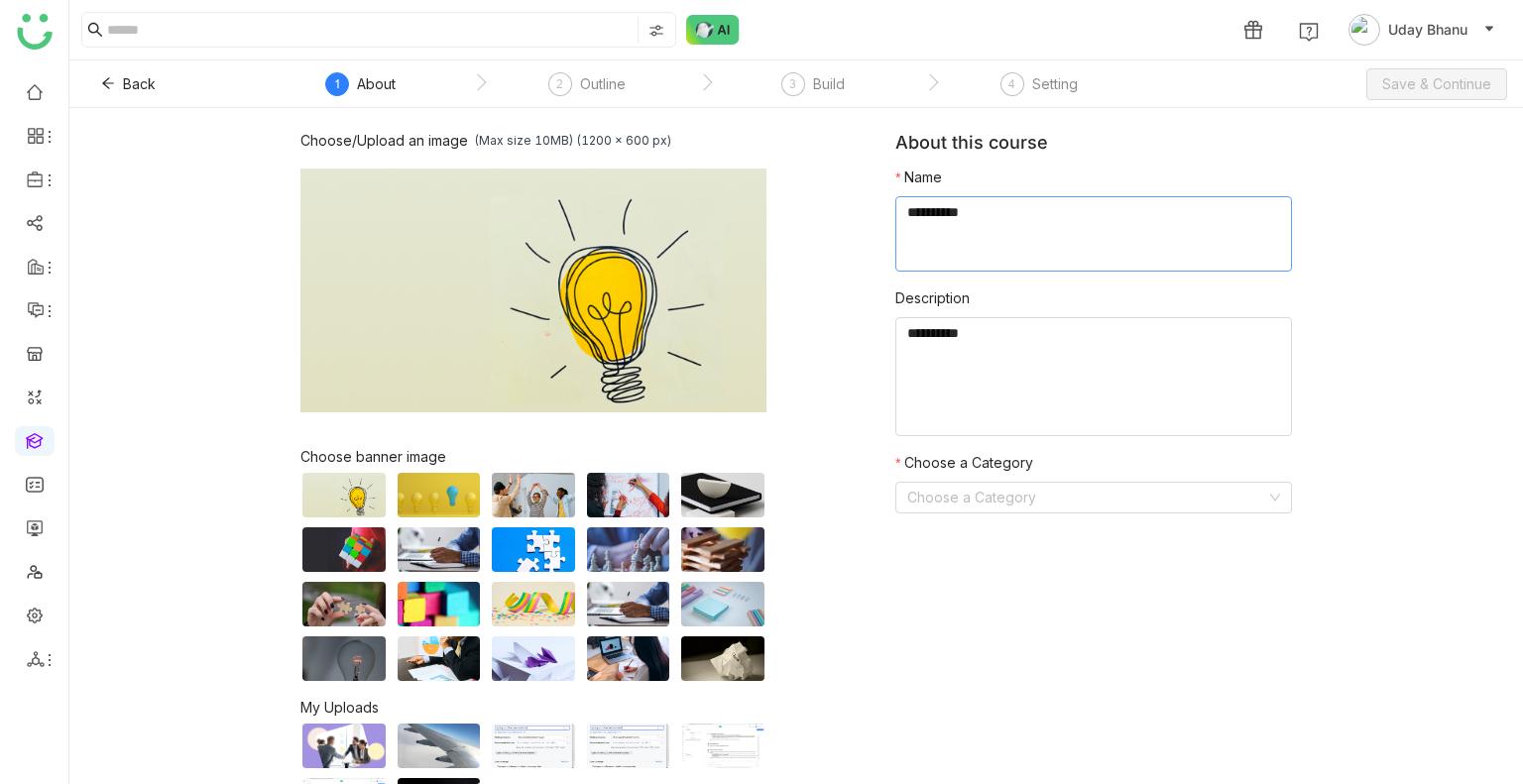 click 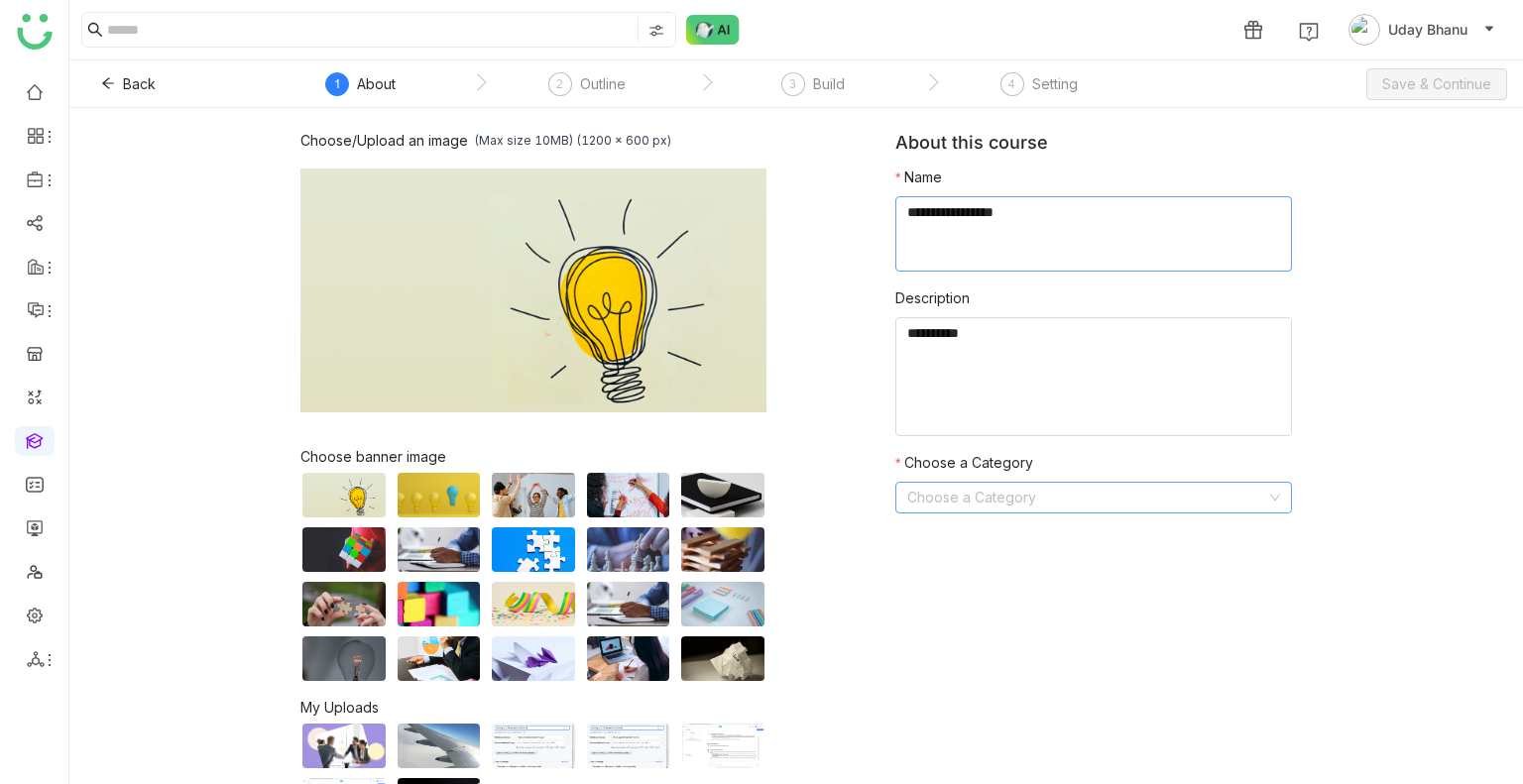 type on "**********" 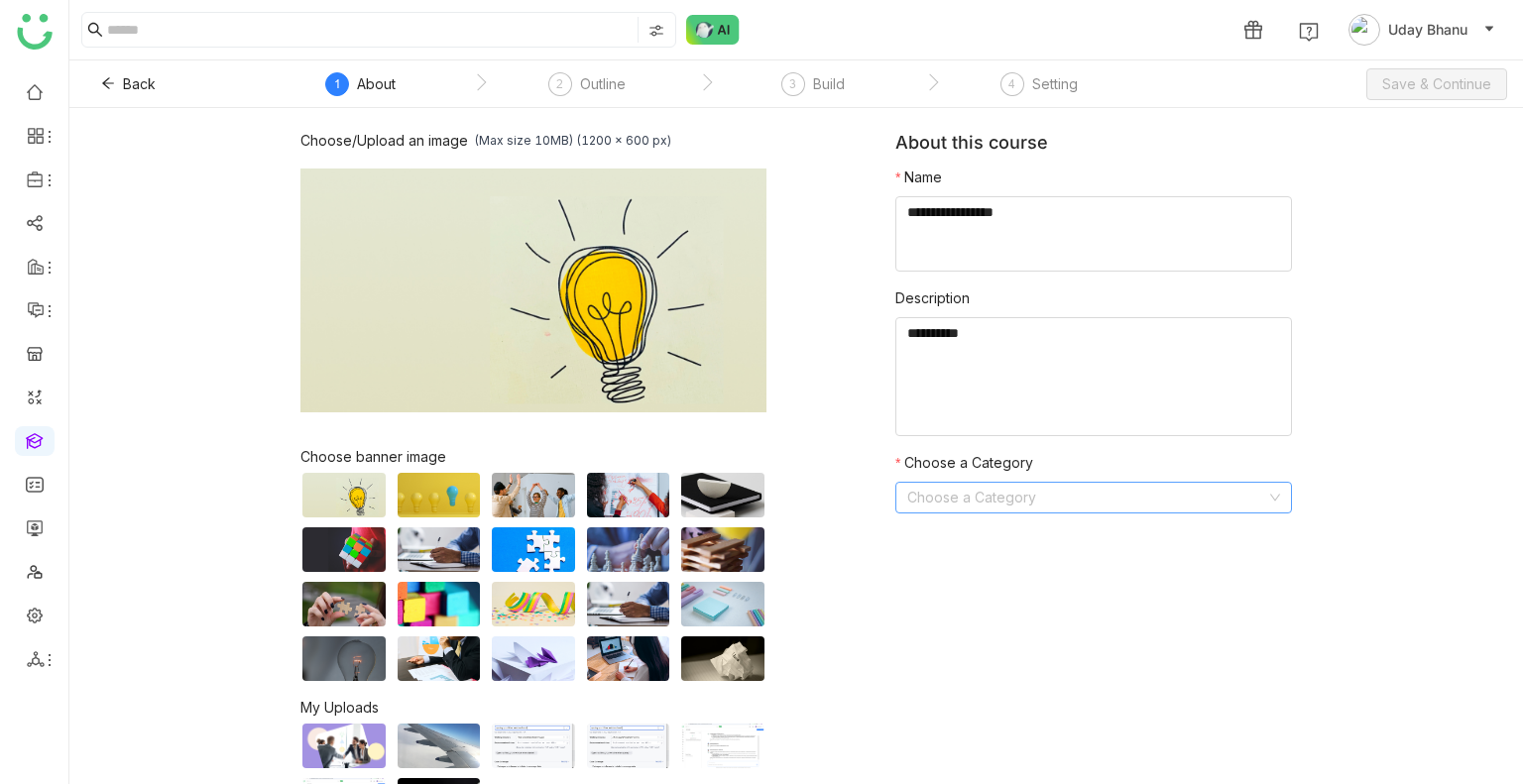 click 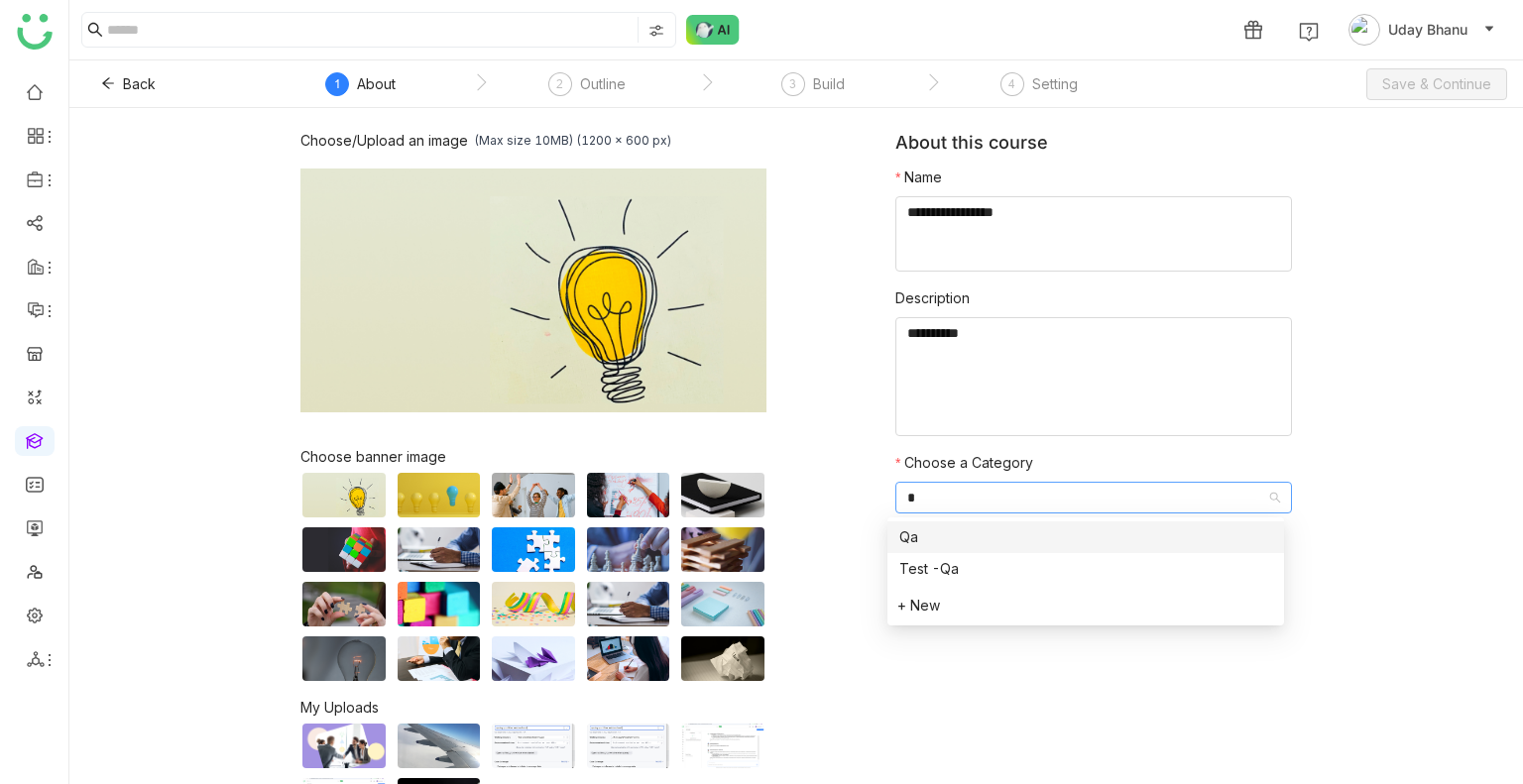 type on "**" 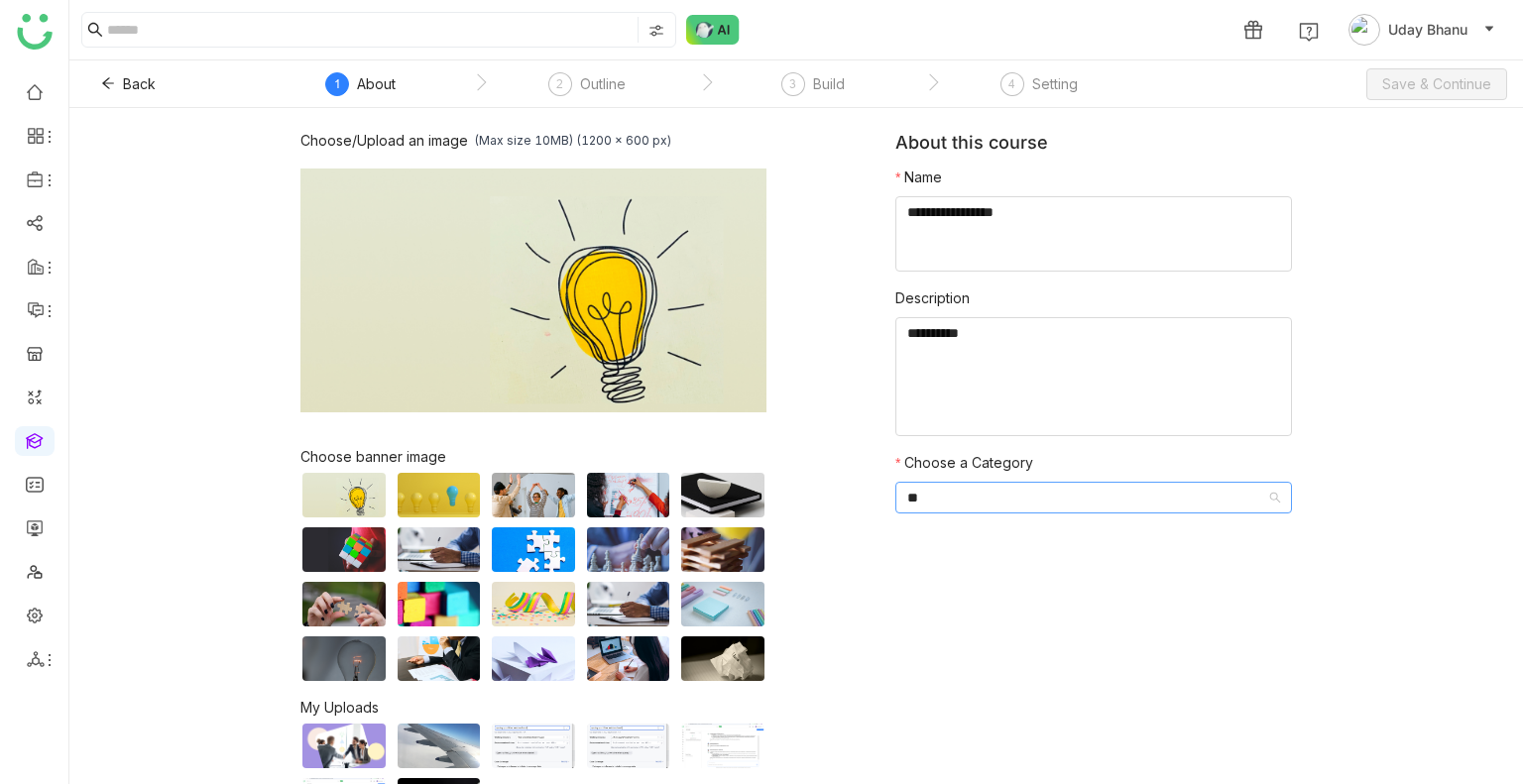 type 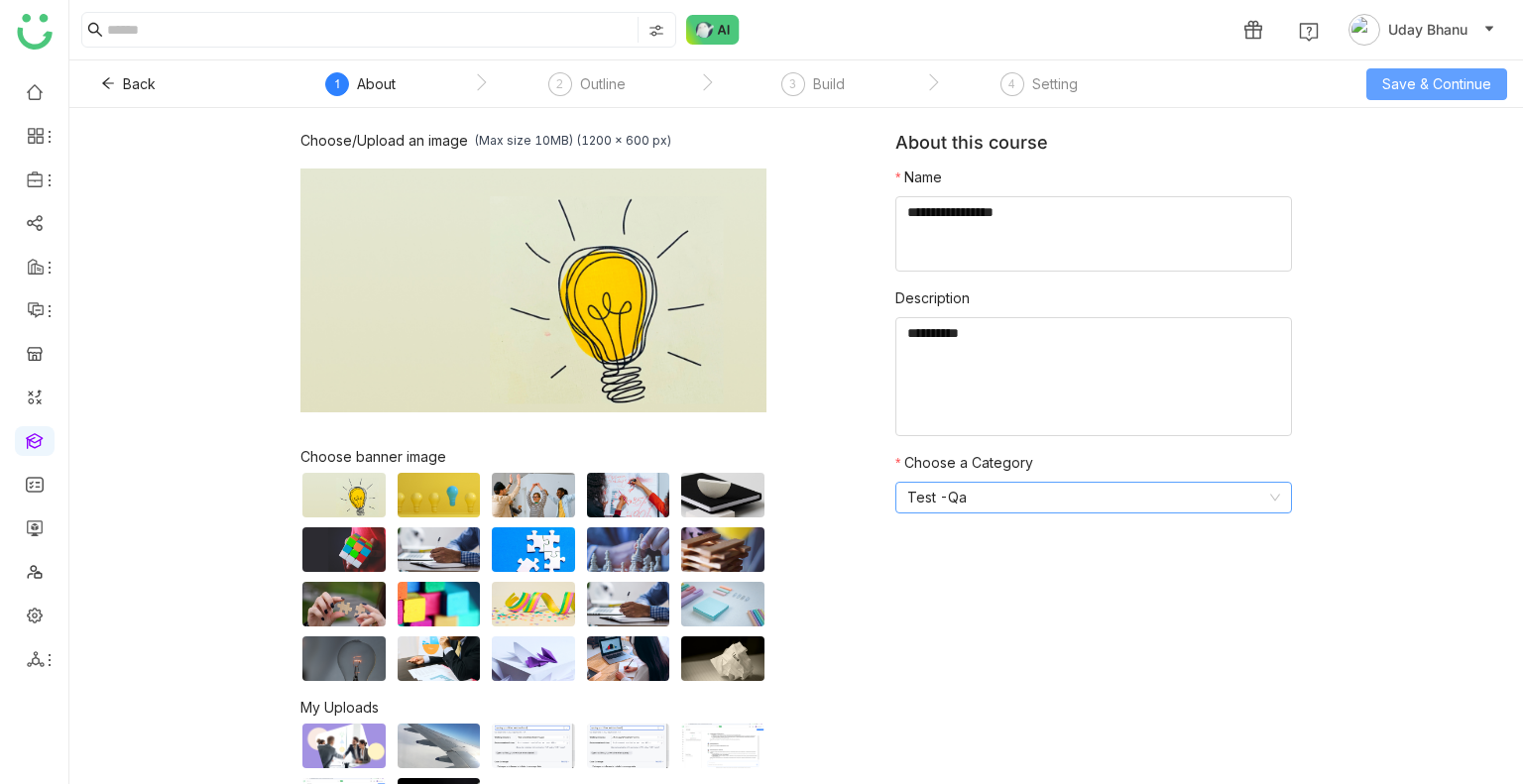 click on "Save & Continue" at bounding box center [1437, 84] 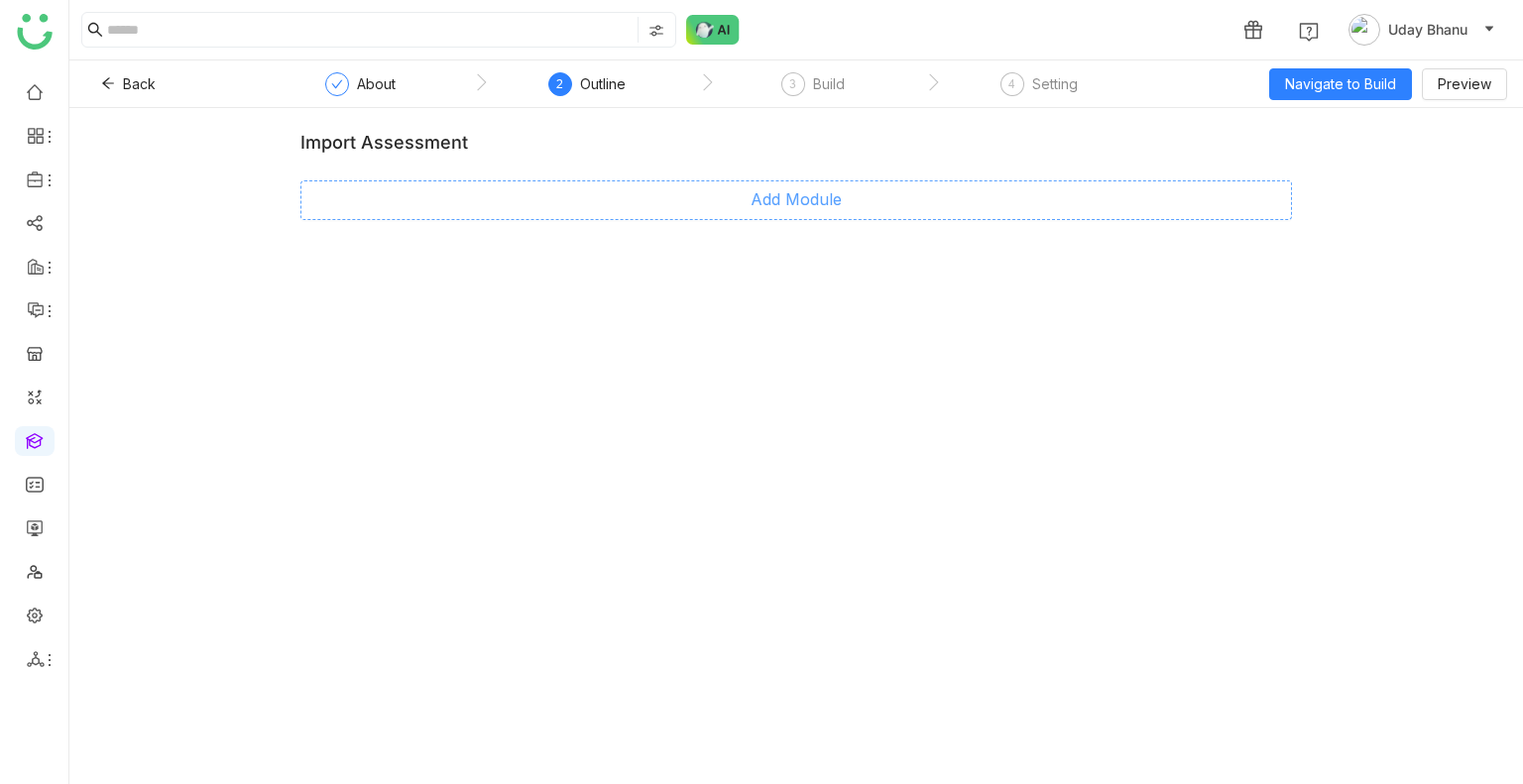 click on "Add Module" 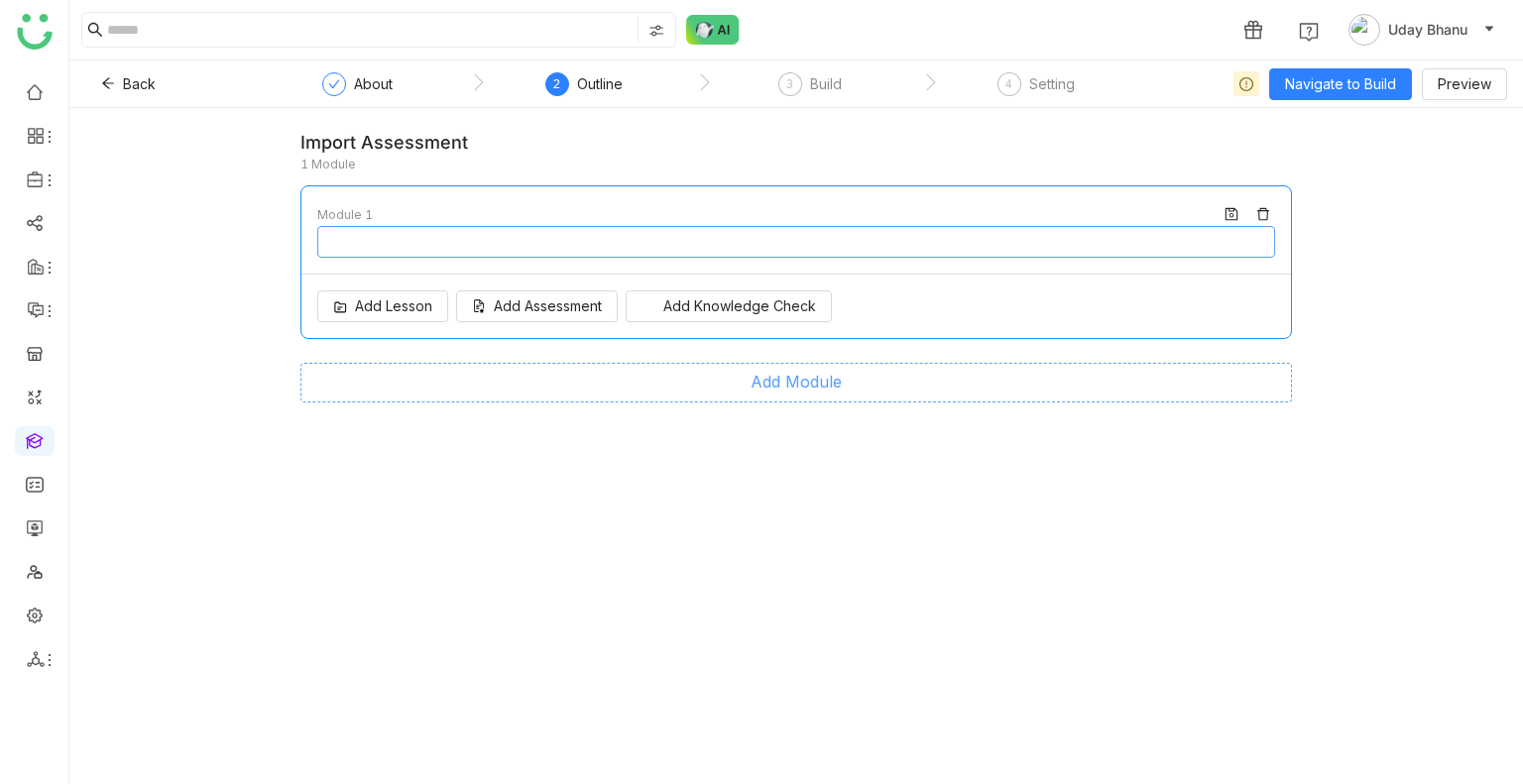 type on "********" 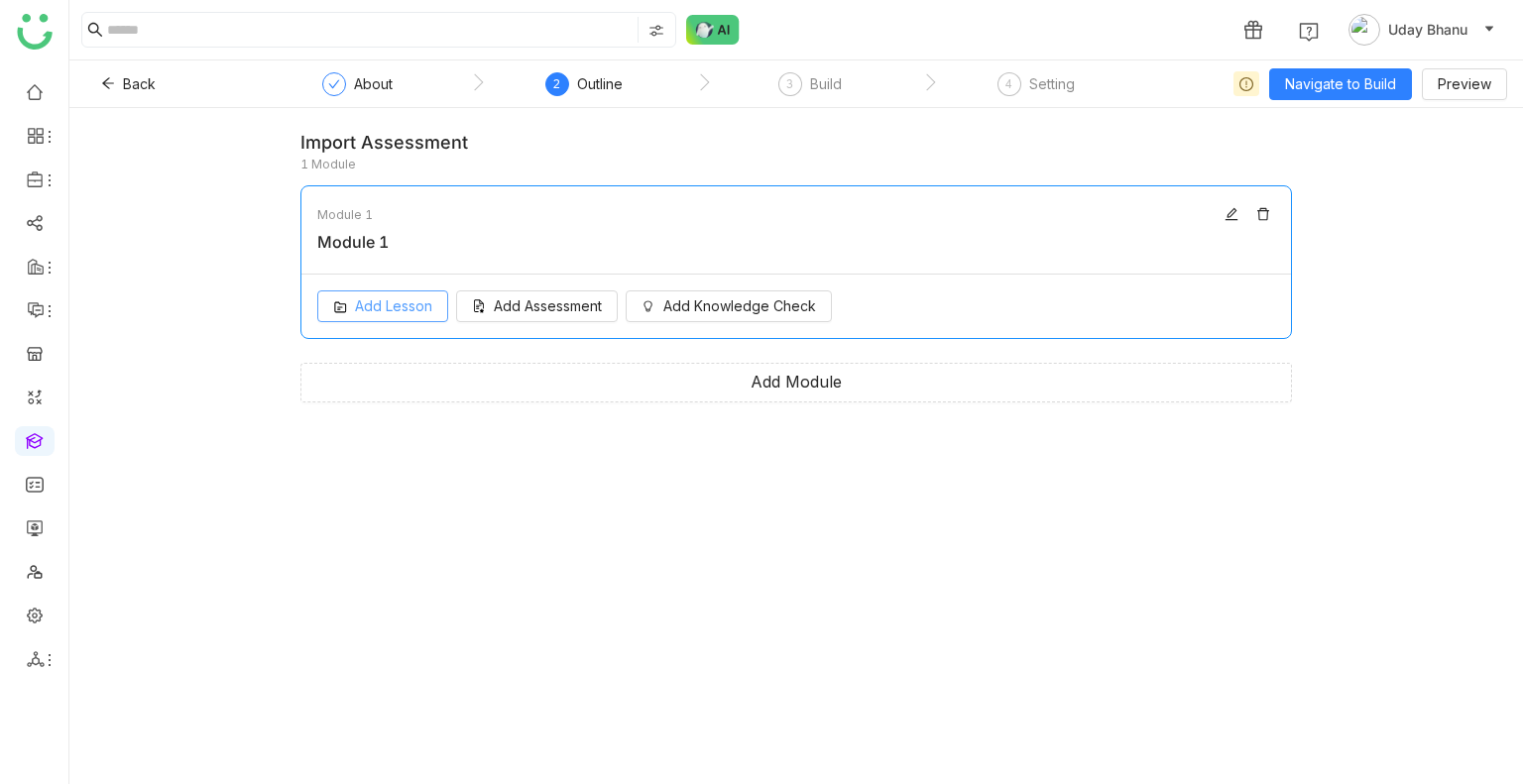 click on "Add Lesson" 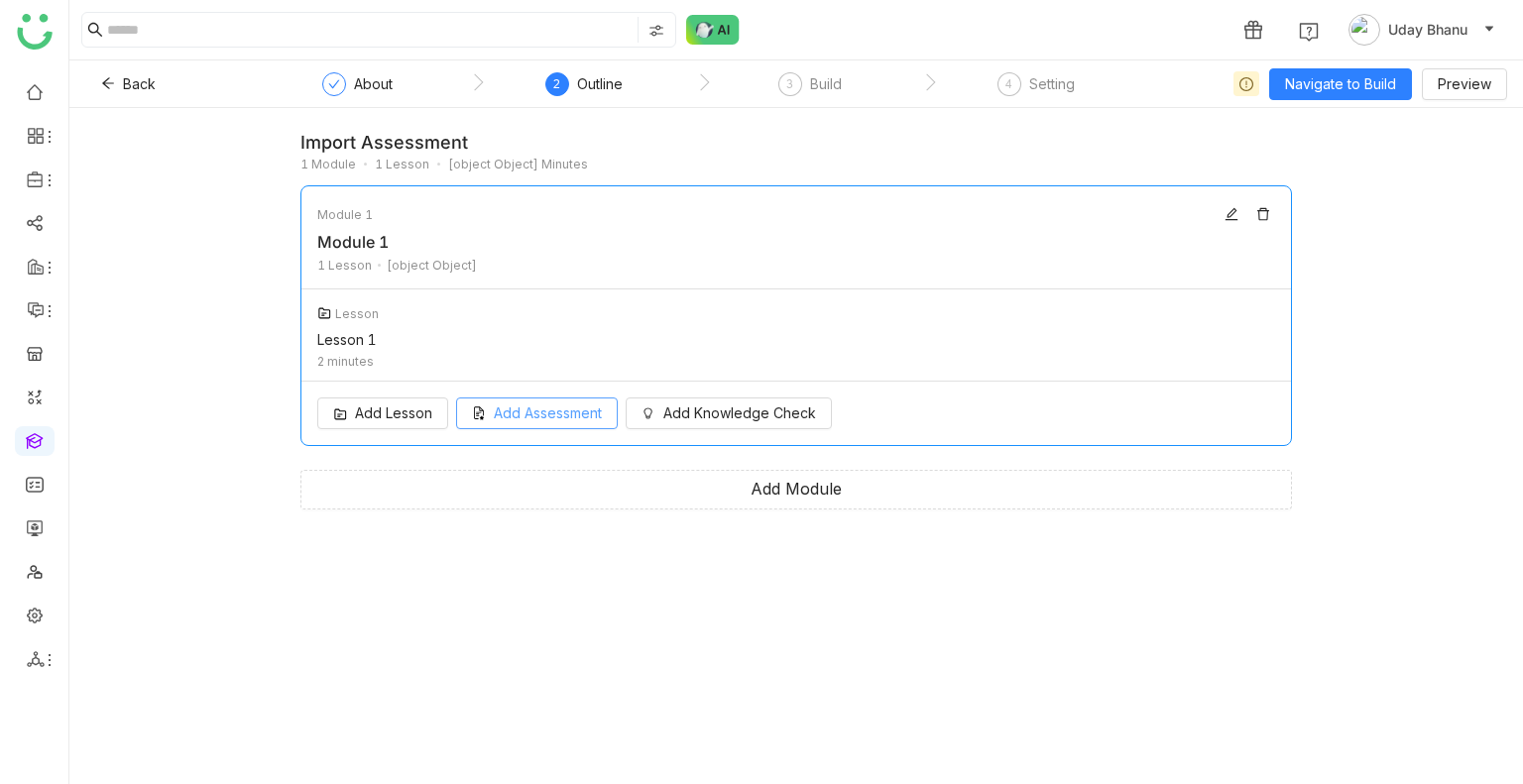 click on "Add Lesson
Add Assessment
Add Knowledge Check" 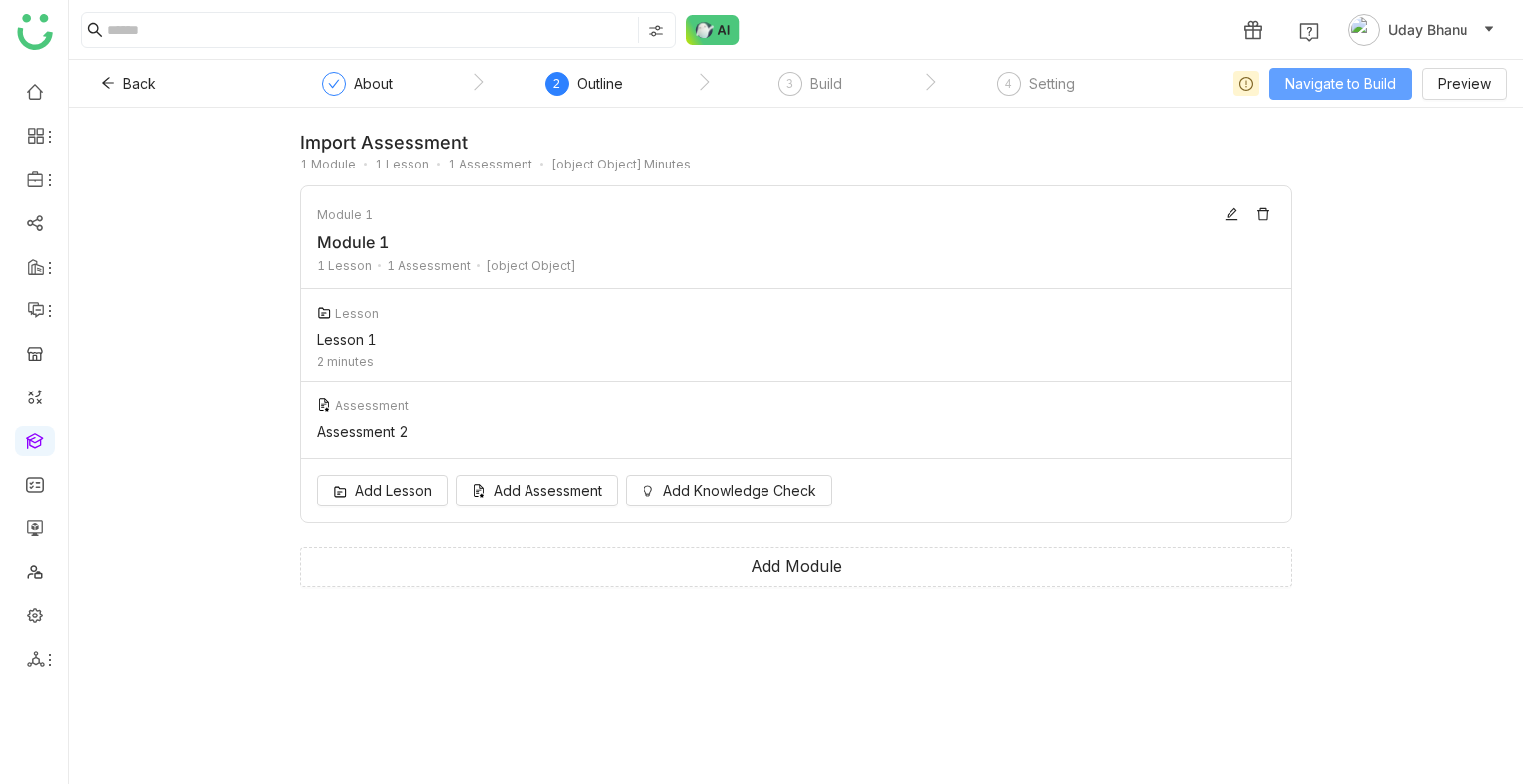click on "Navigate to Build" at bounding box center [1341, 84] 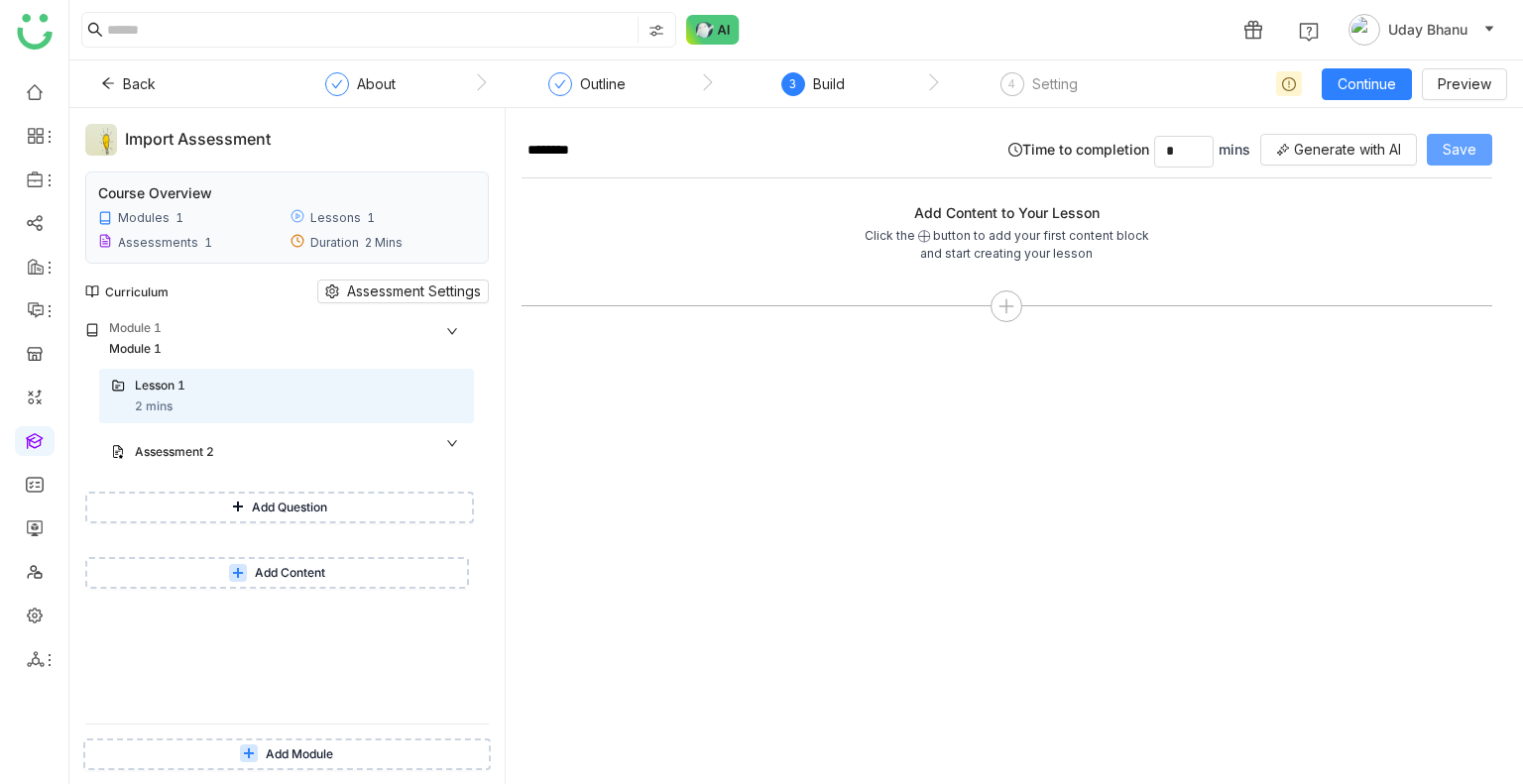 click on "Save" 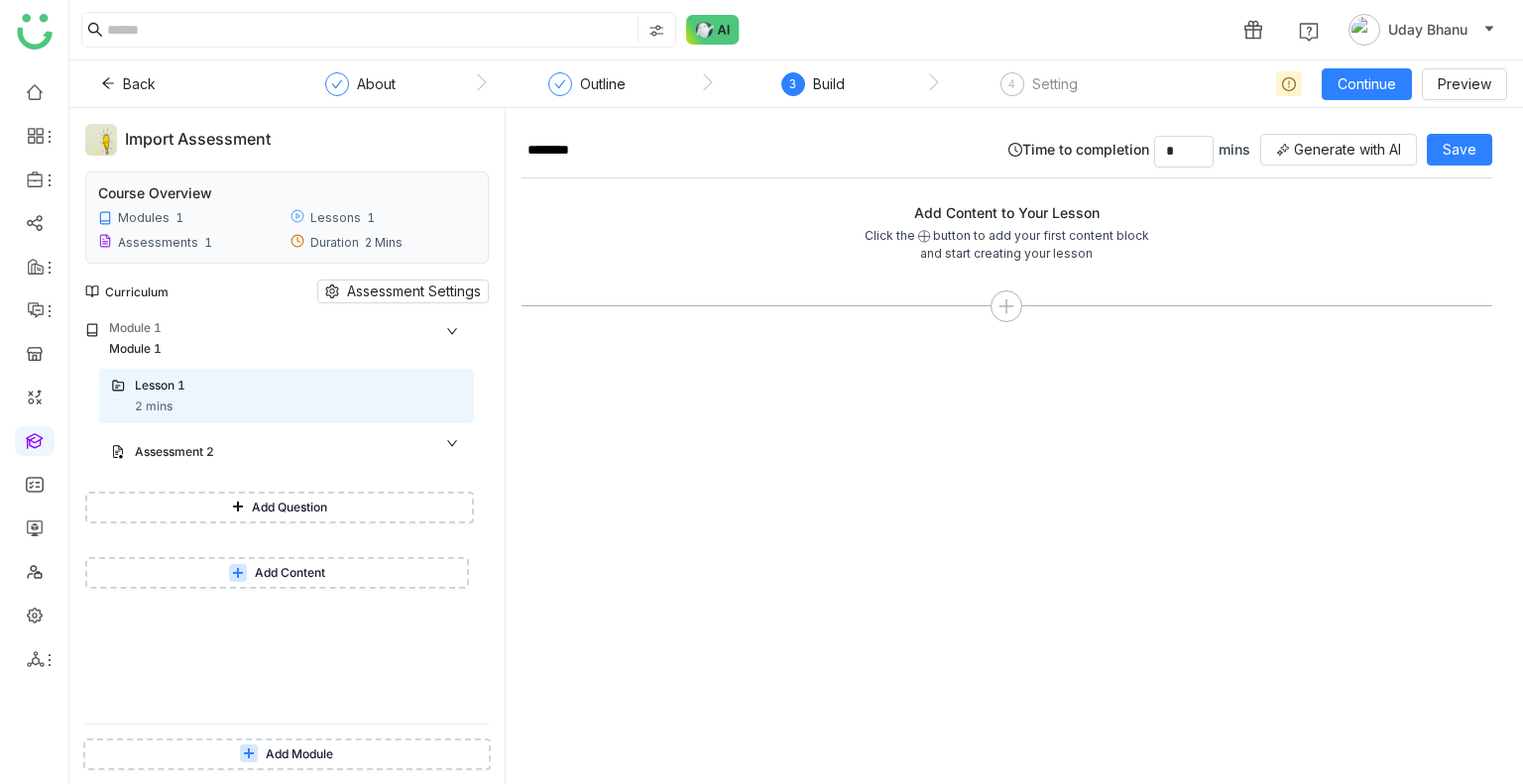 click on "Add Question" at bounding box center [290, 507] 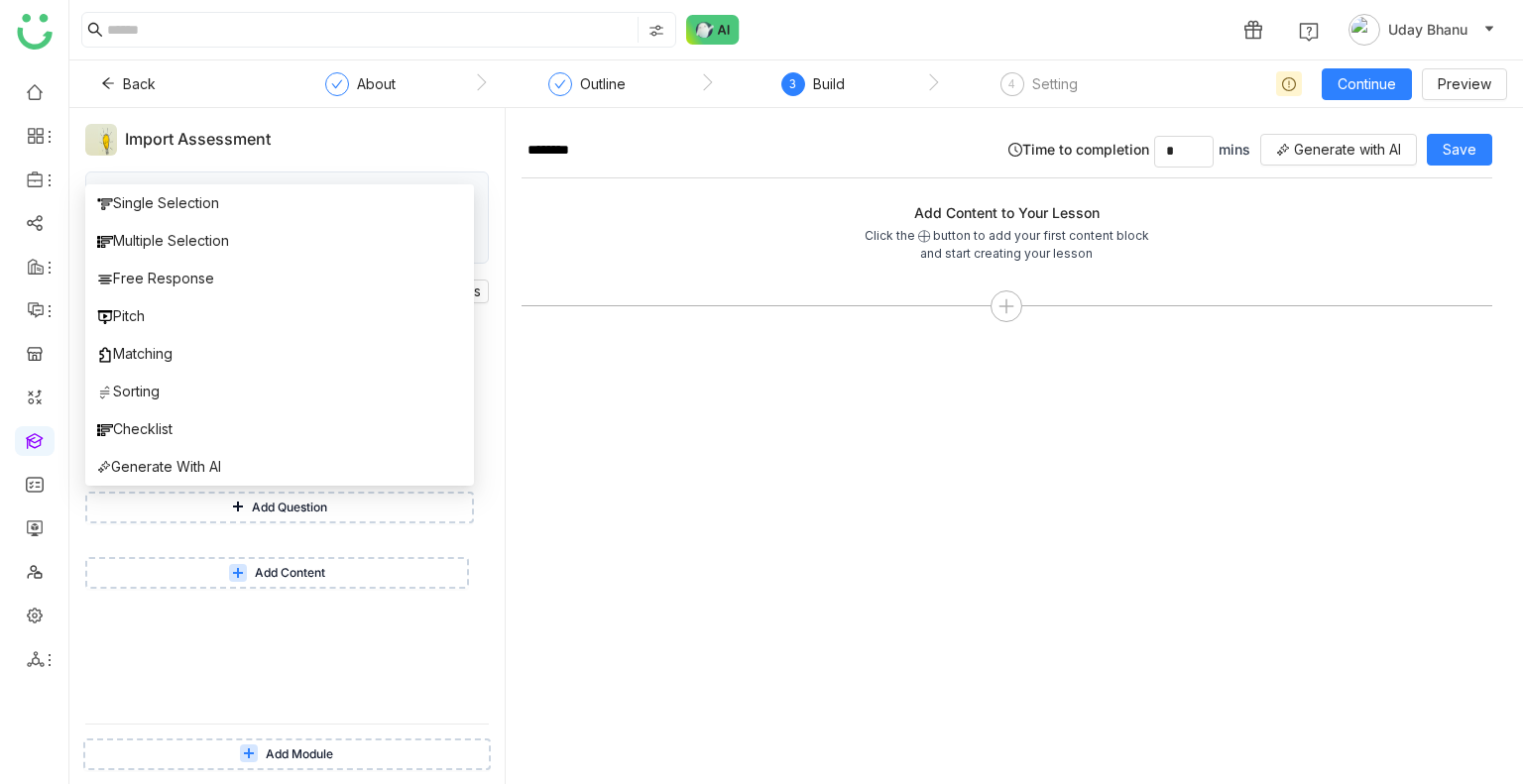click on "Module 1  Module 1      Lesson 1   2 mins   Assessment 2     Add Question   Add Content" at bounding box center (287, 521) 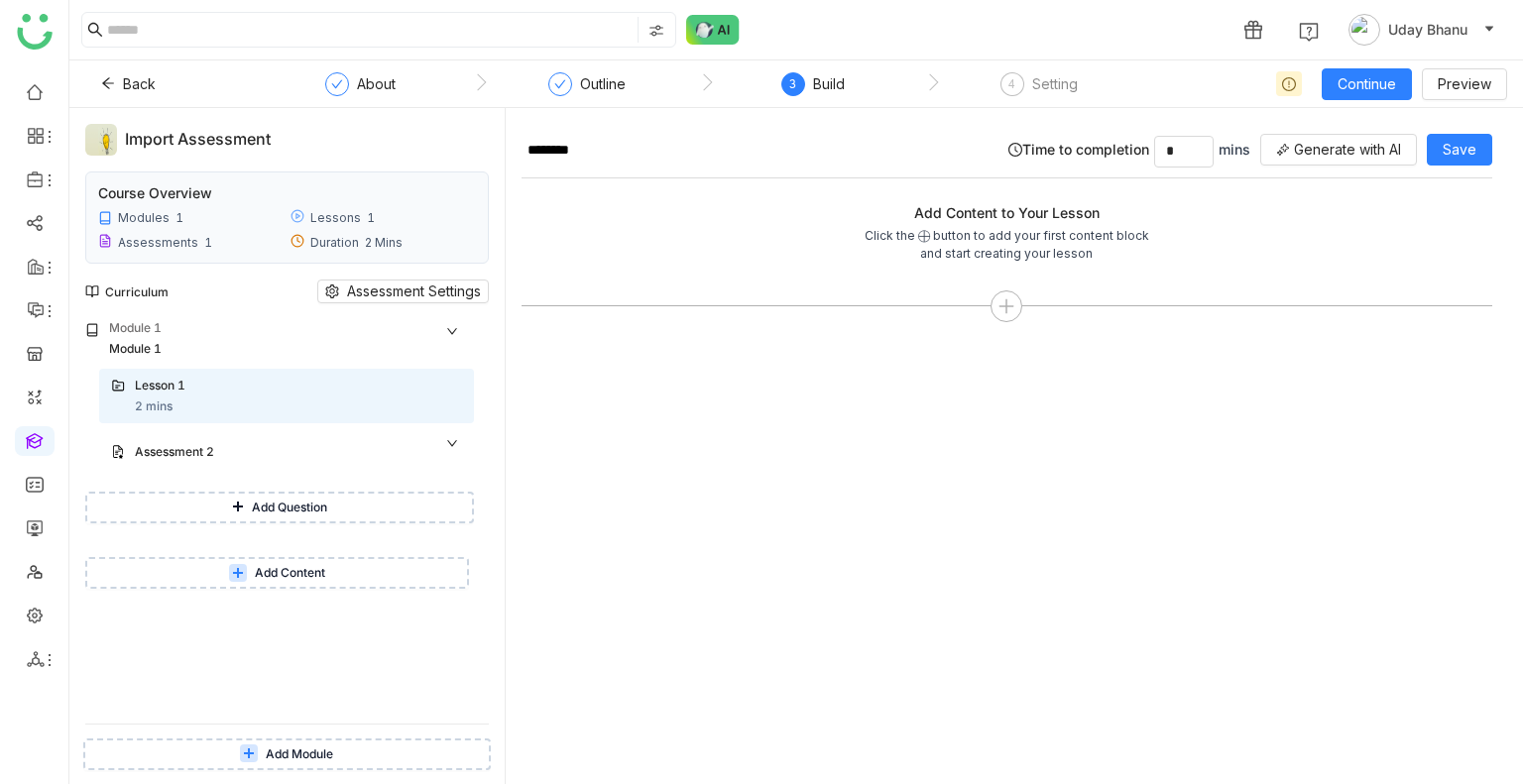 click on "Add Content" at bounding box center [290, 573] 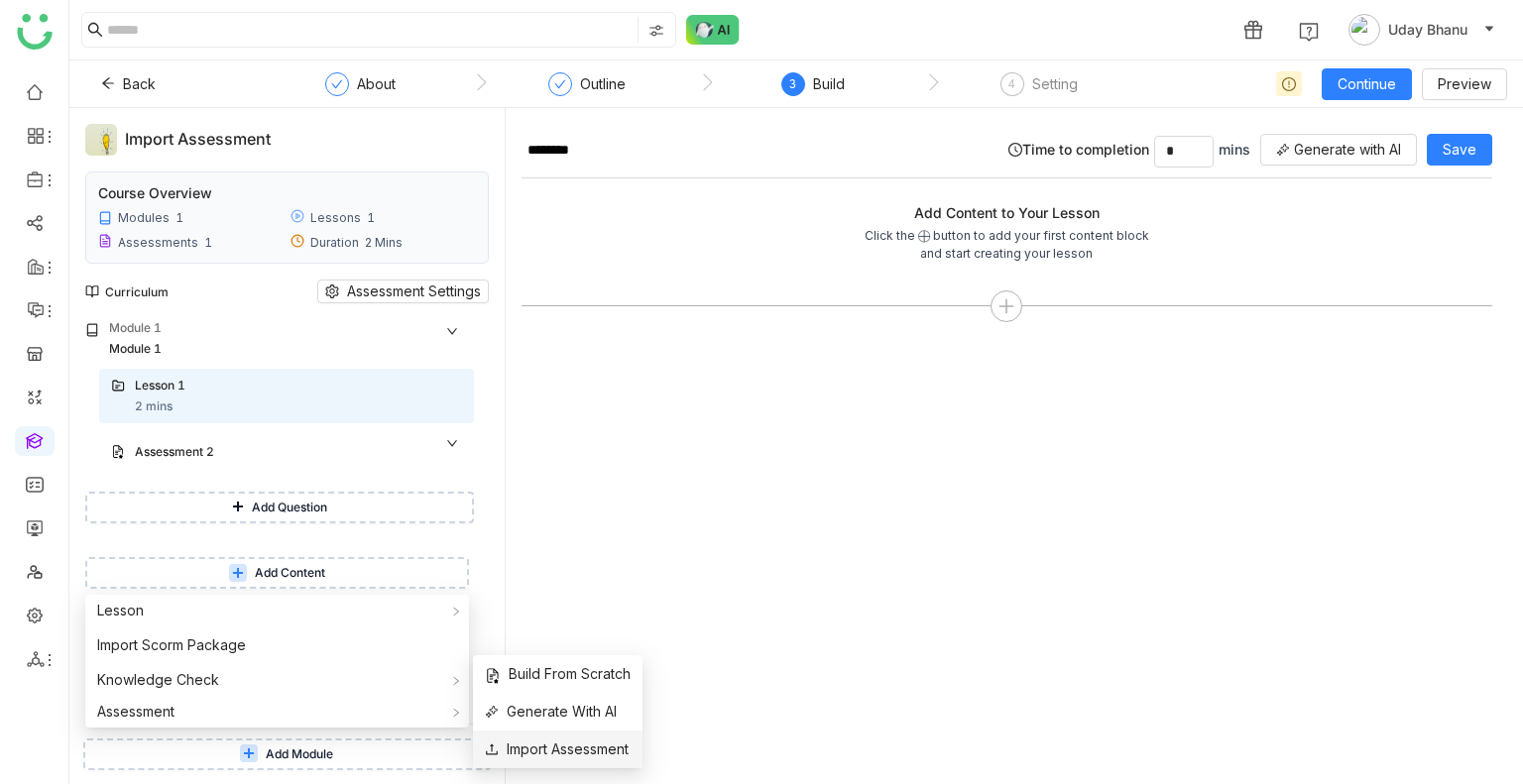 click on "Import Assessment" at bounding box center (556, 749) 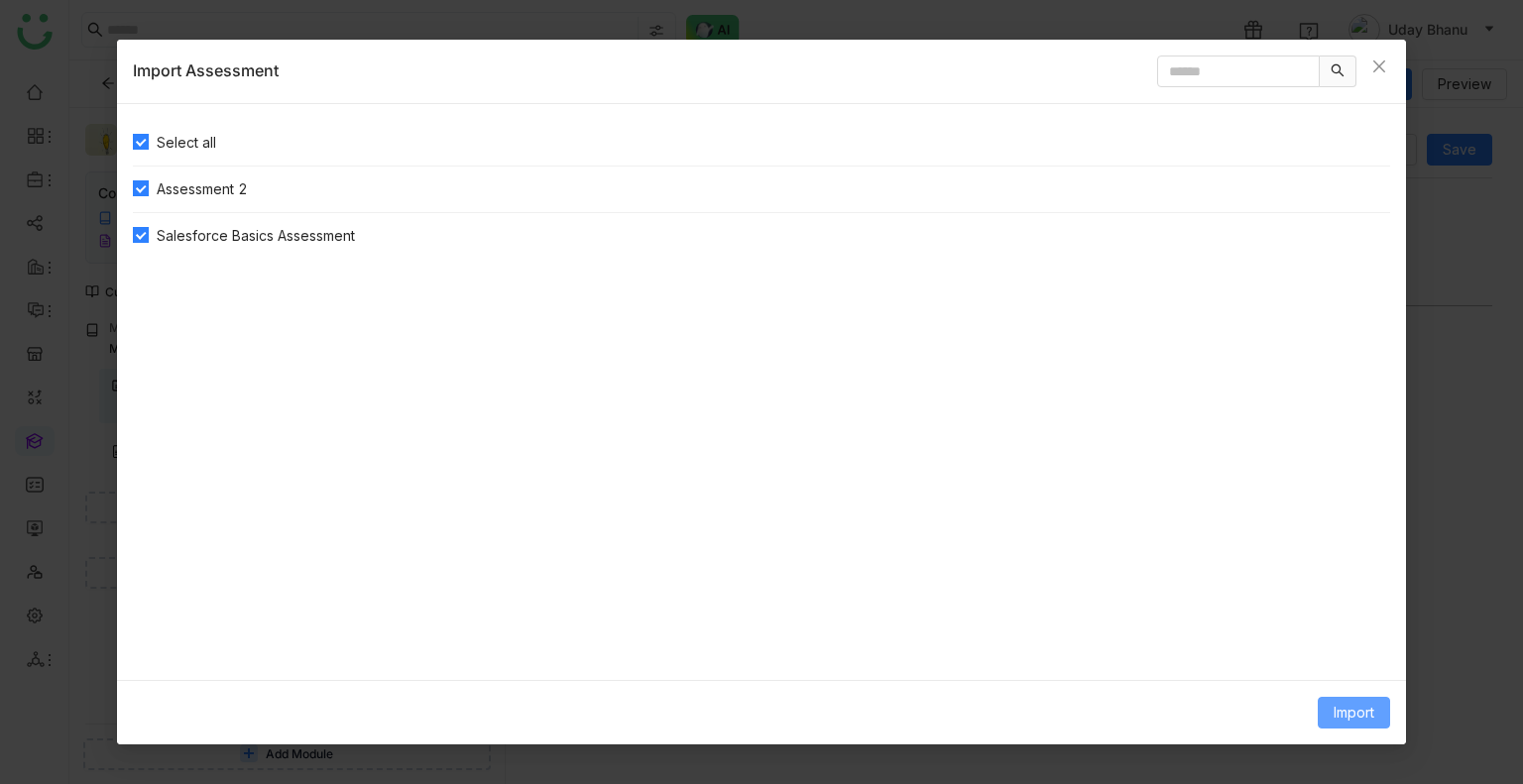 click on "Import" at bounding box center (1353, 713) 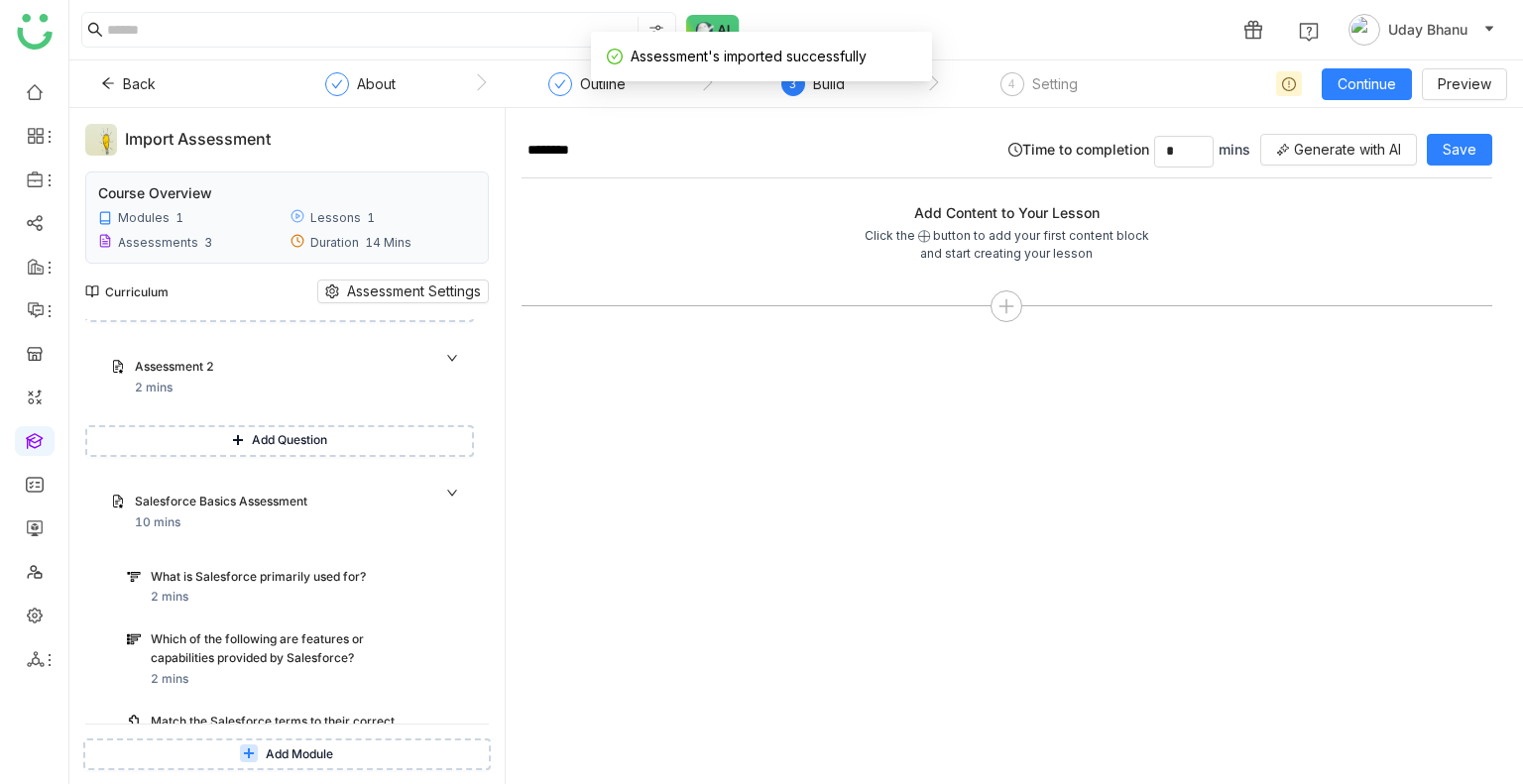 scroll, scrollTop: 202, scrollLeft: 0, axis: vertical 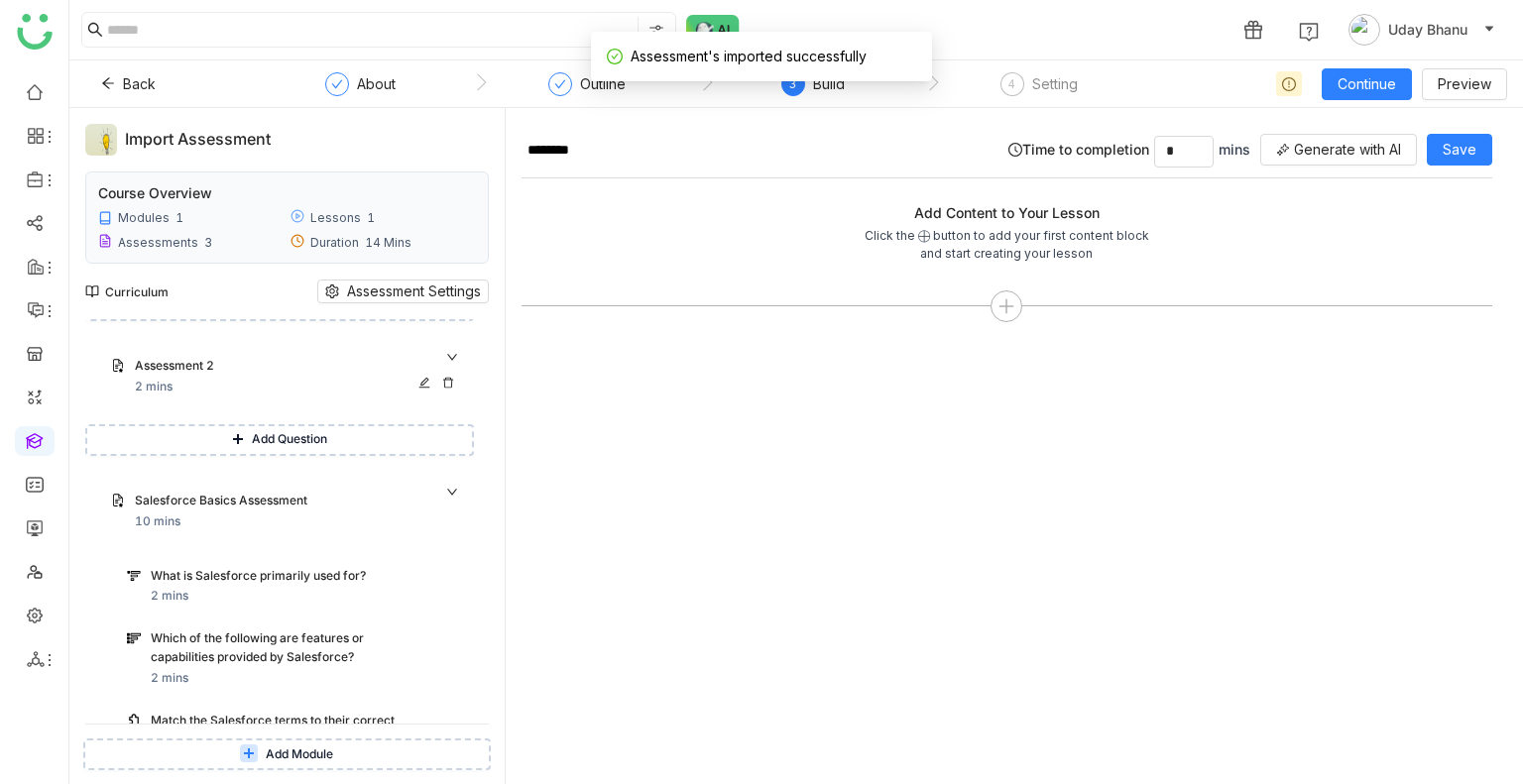 click on "Assessment 2   2 mins" at bounding box center (287, 377) 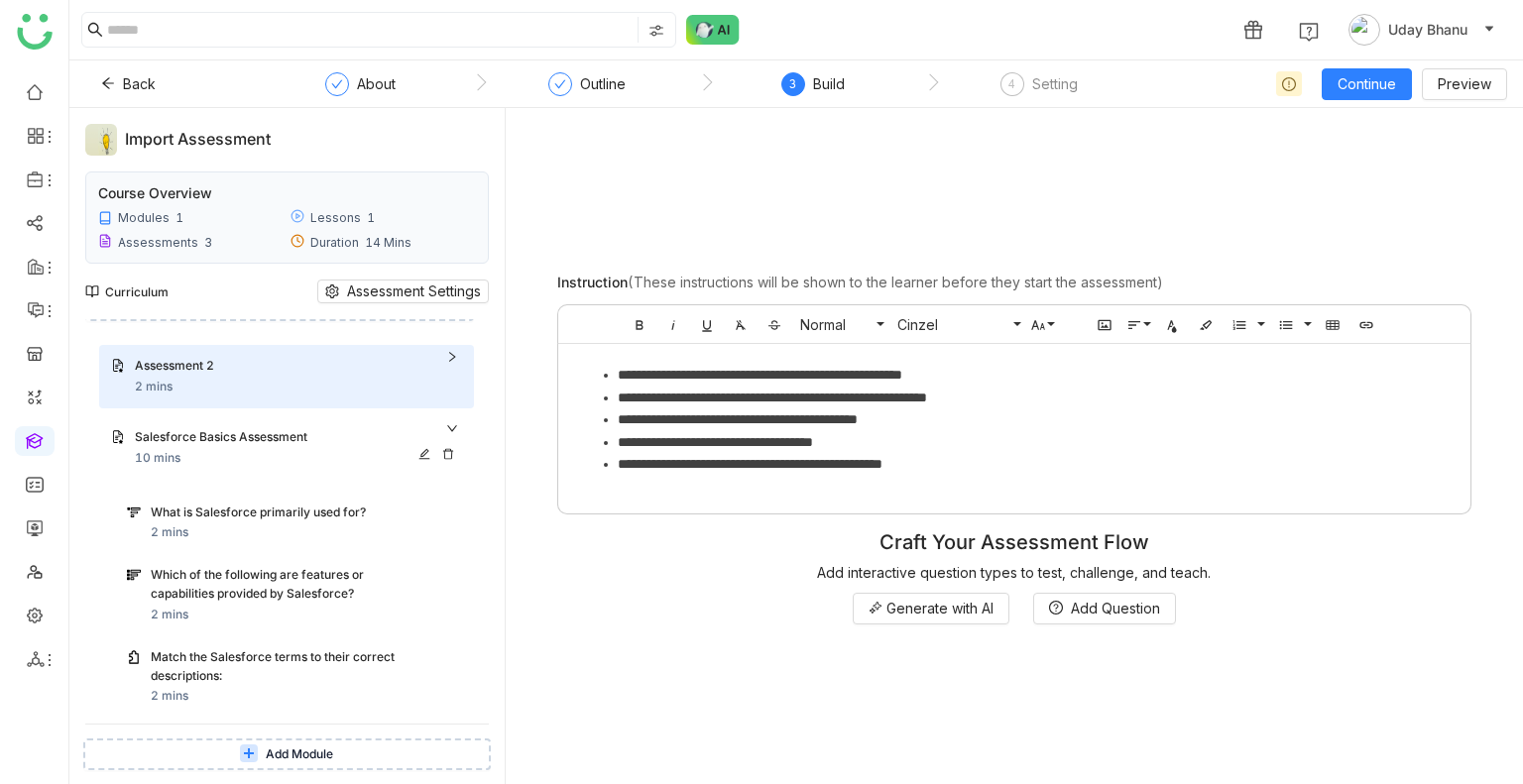 click on "Salesforce Basics Assessment   10 mins" at bounding box center [298, 448] 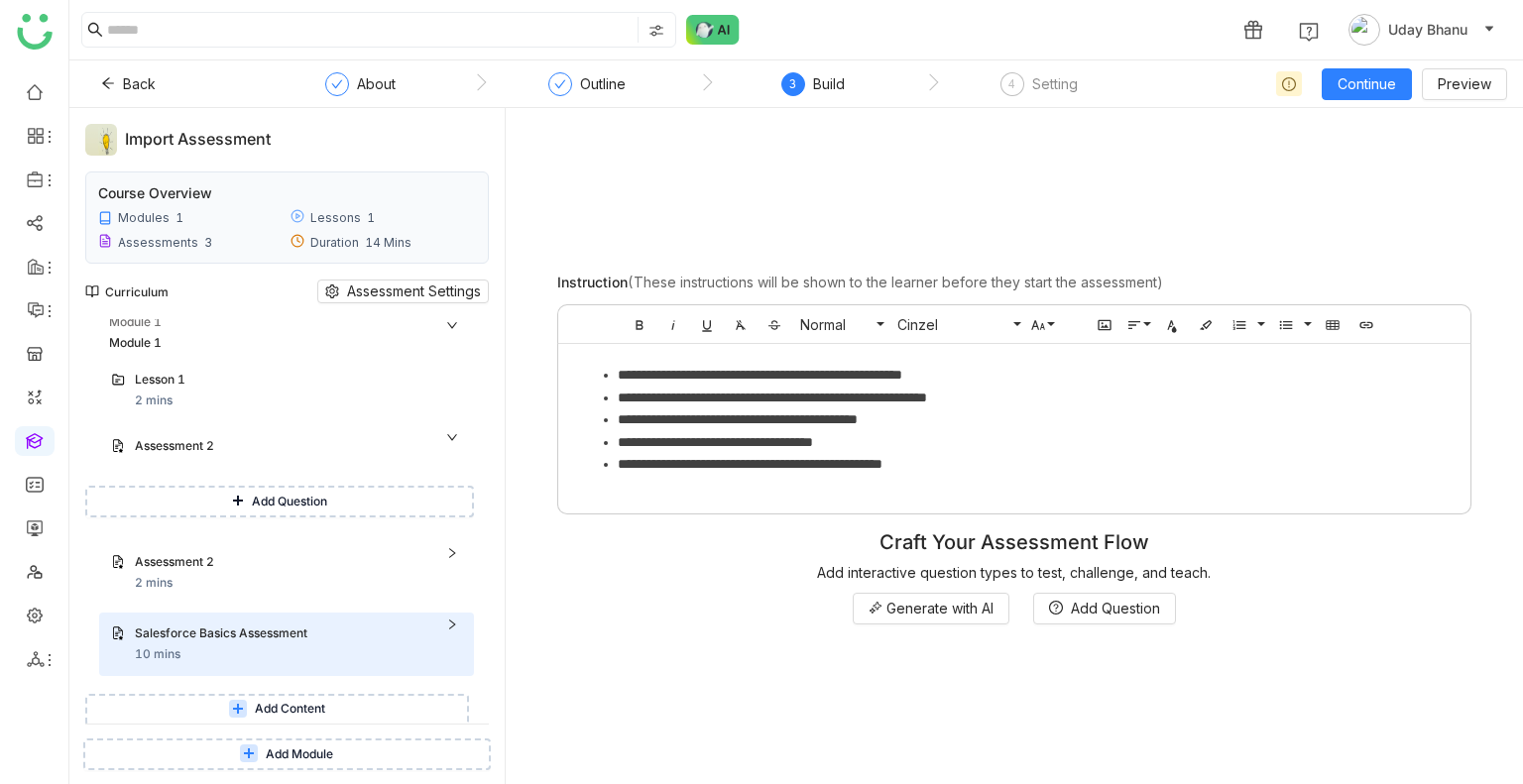 click on "Add Content" at bounding box center [290, 709] 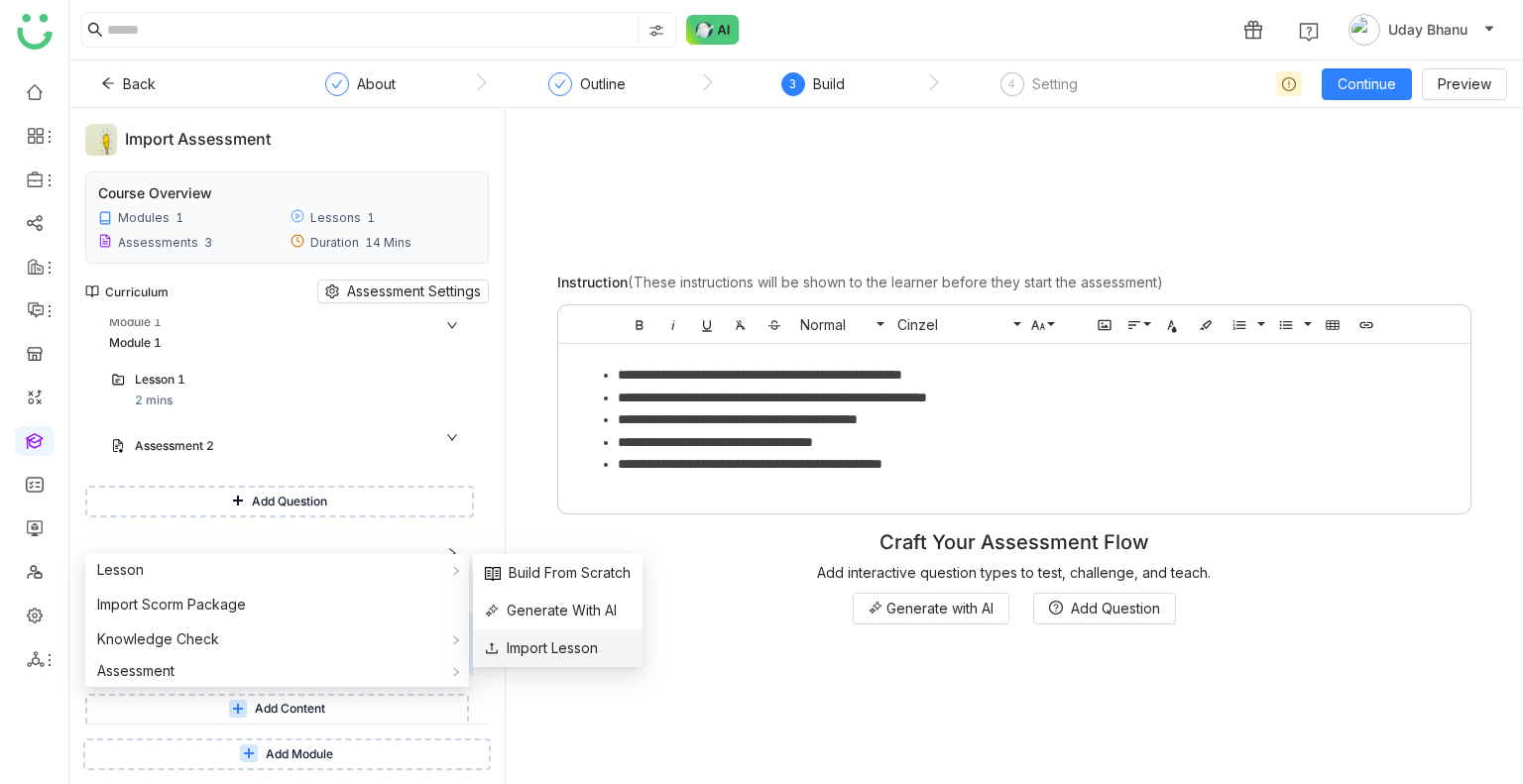 click on "Import Lesson" at bounding box center (541, 648) 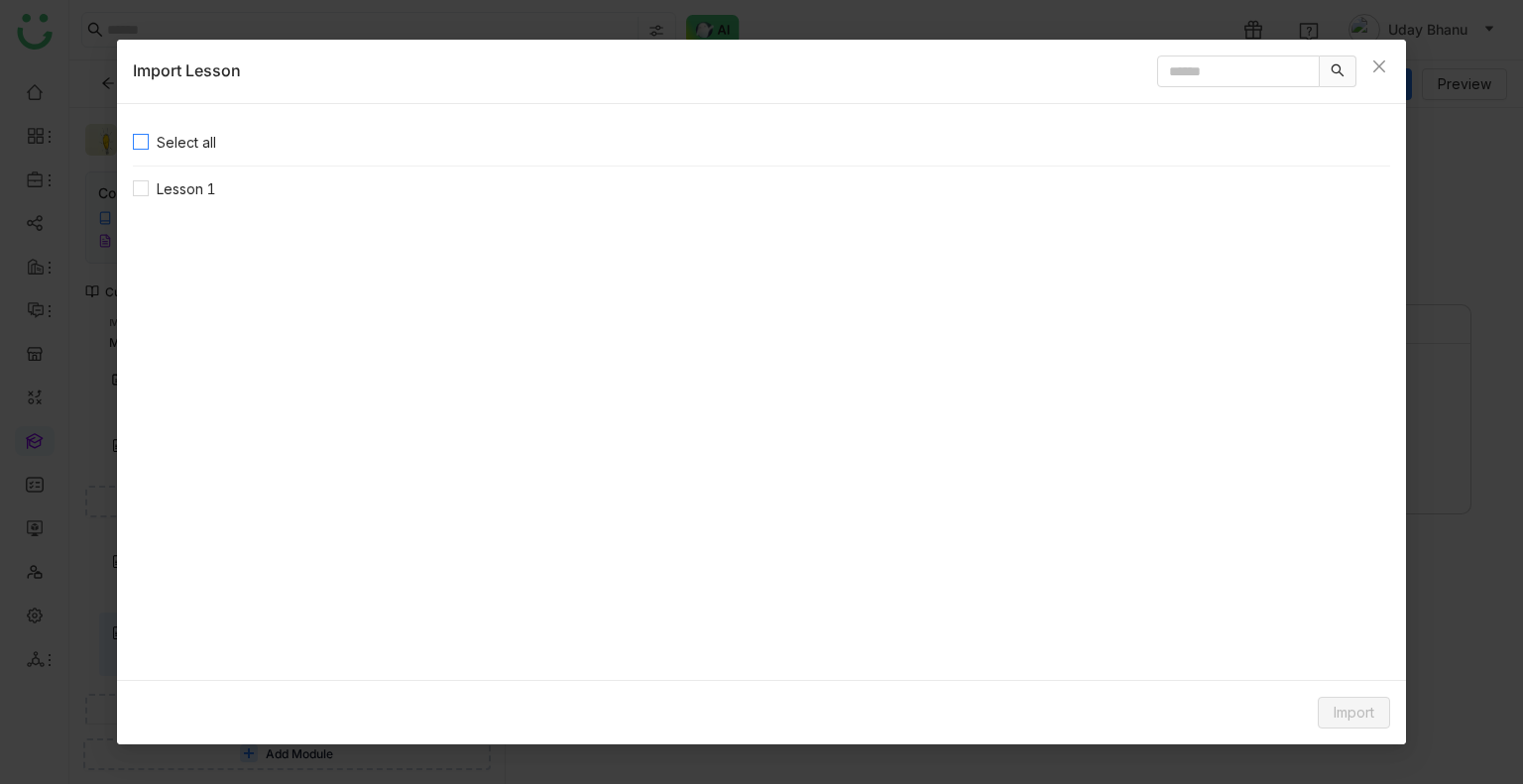 click on "Select all" at bounding box center (186, 143) 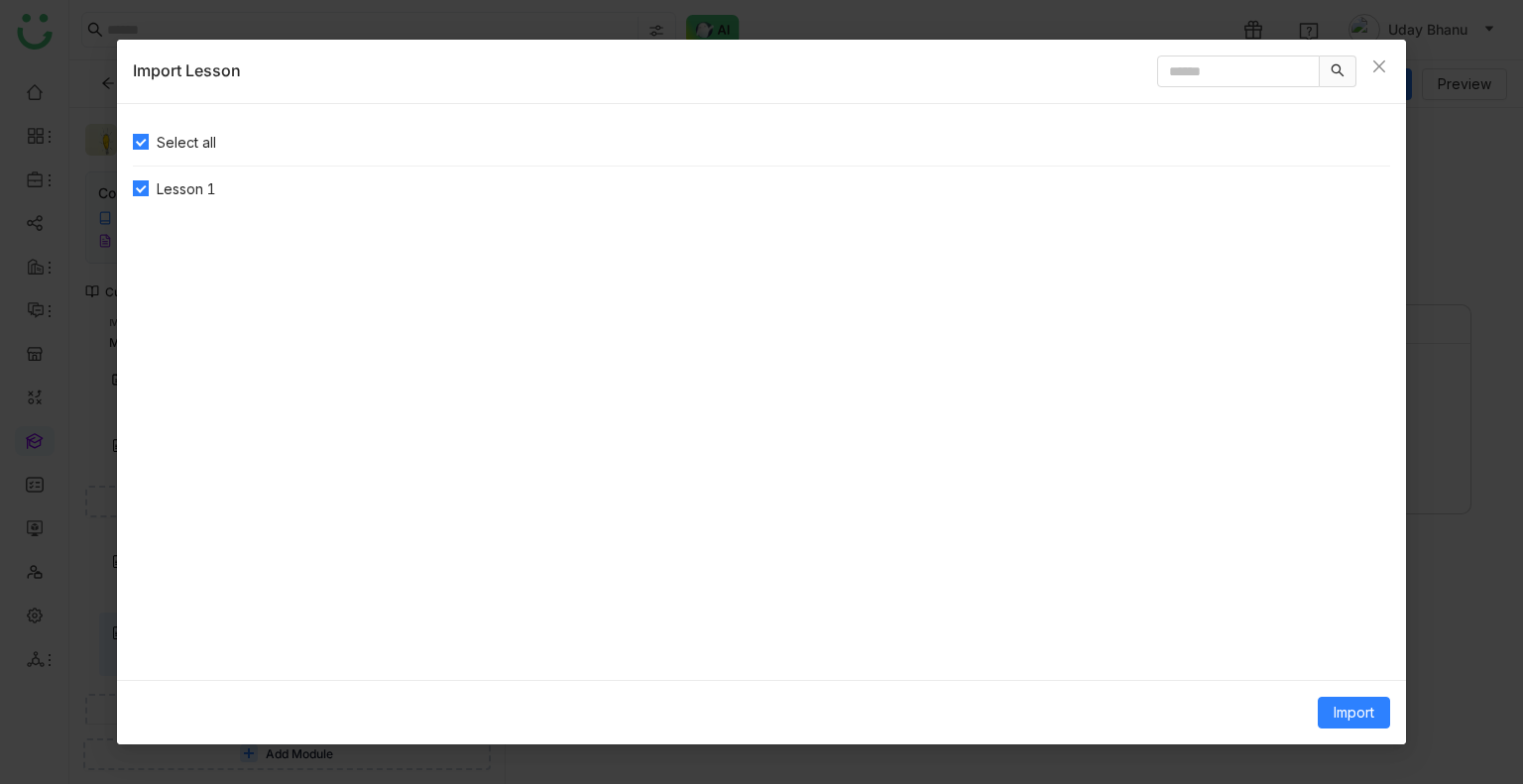 click on "Import" at bounding box center (762, 712) 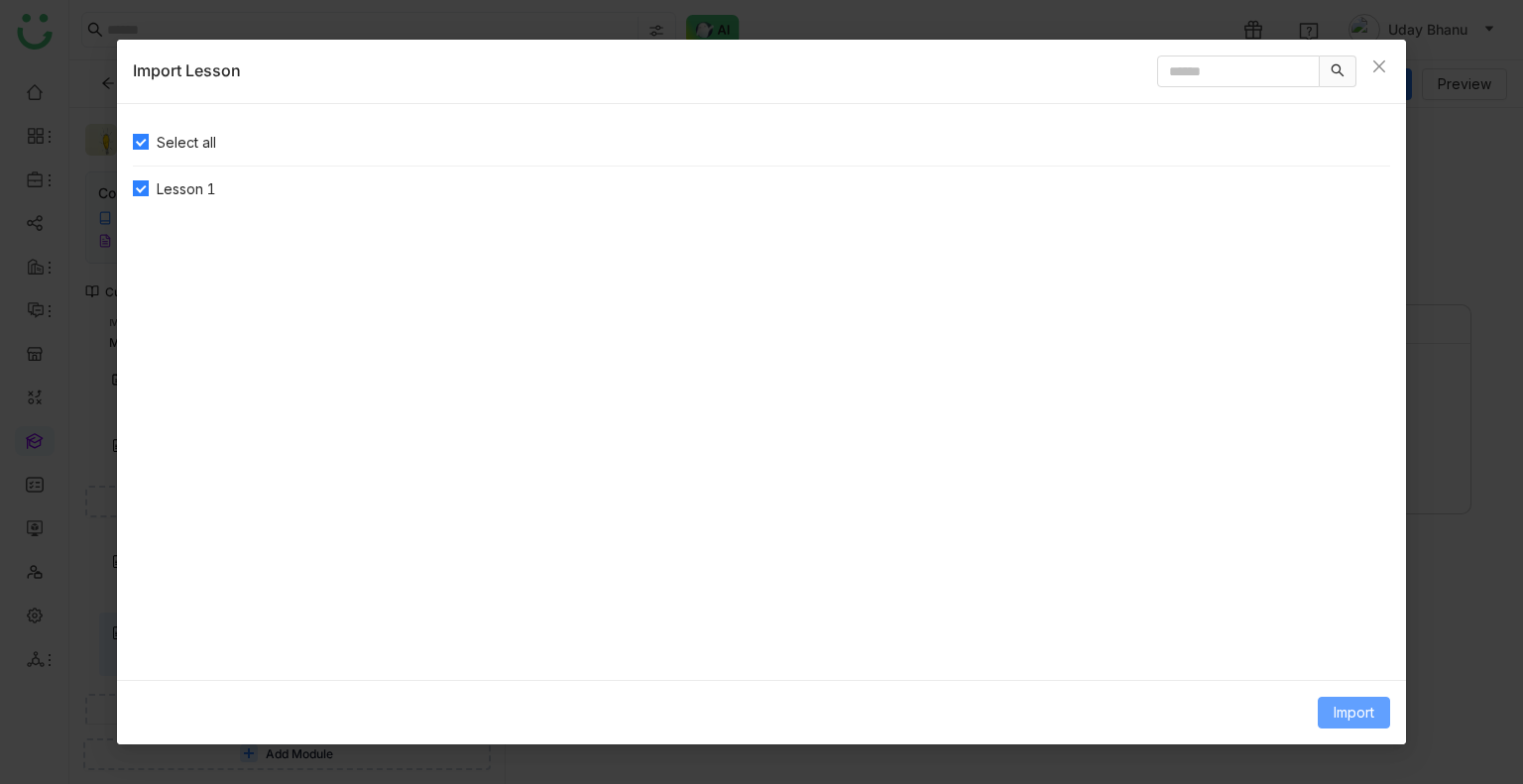 click on "Import" at bounding box center [1353, 713] 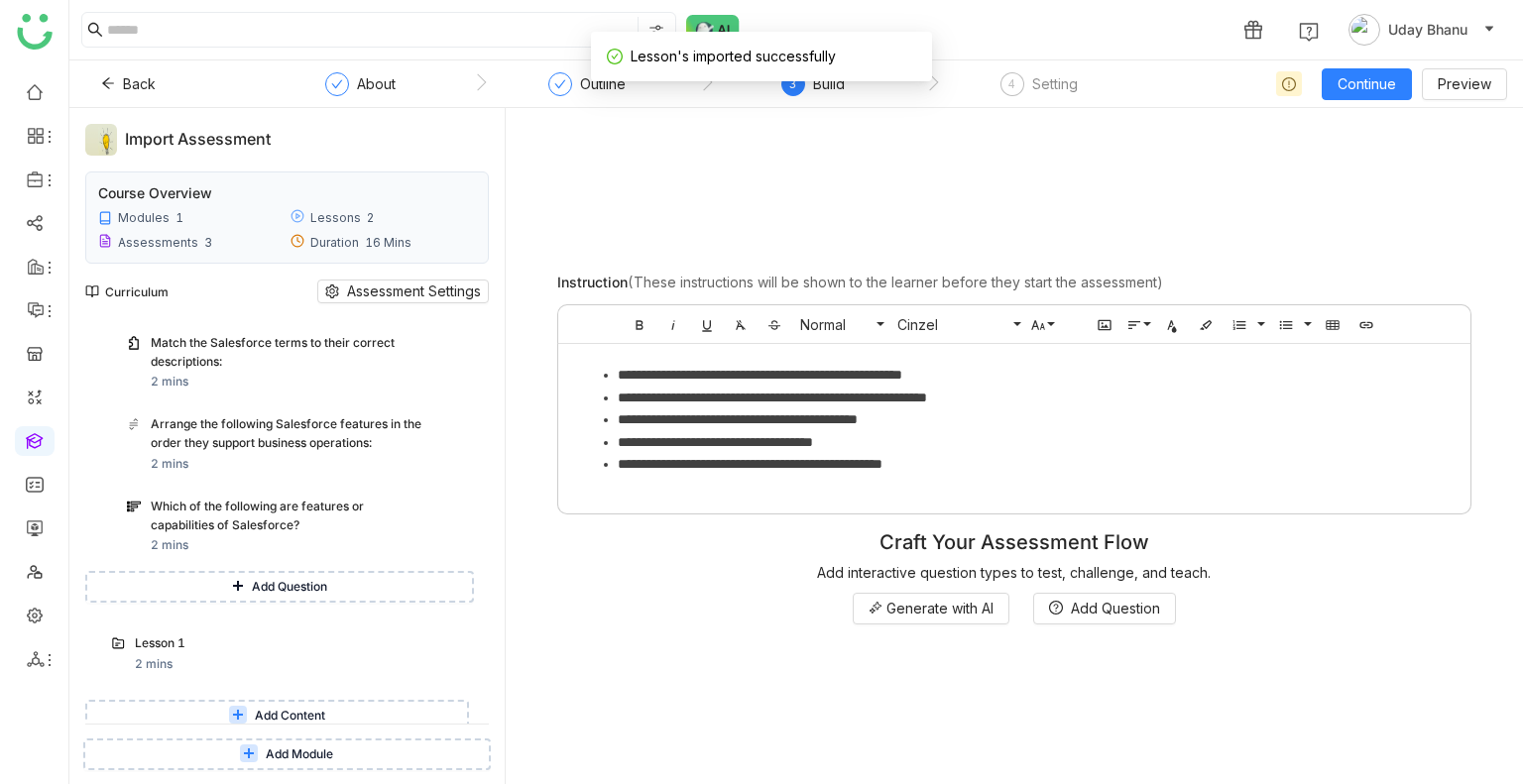 scroll, scrollTop: 587, scrollLeft: 0, axis: vertical 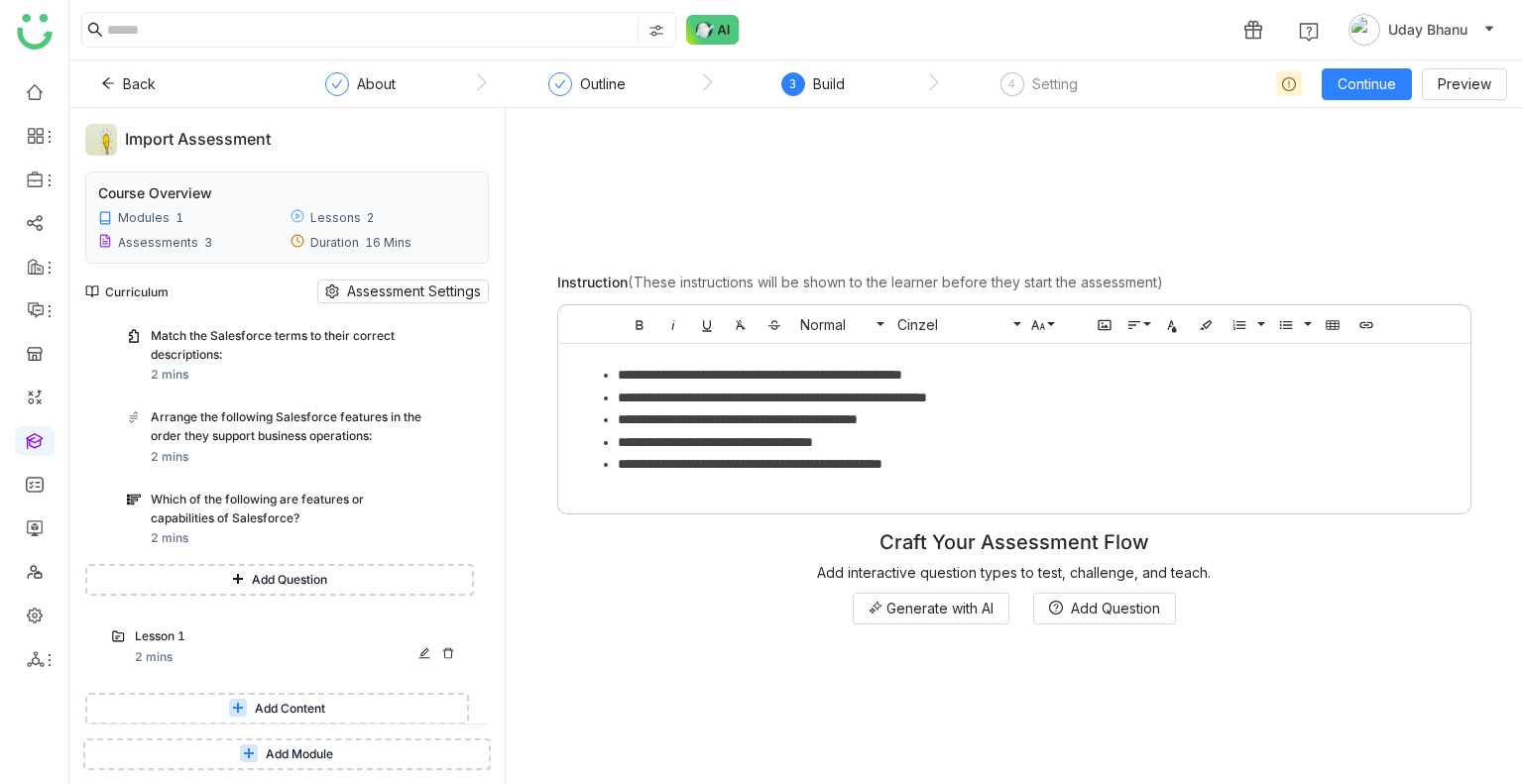 click on "Lesson 1" at bounding box center [279, 636] 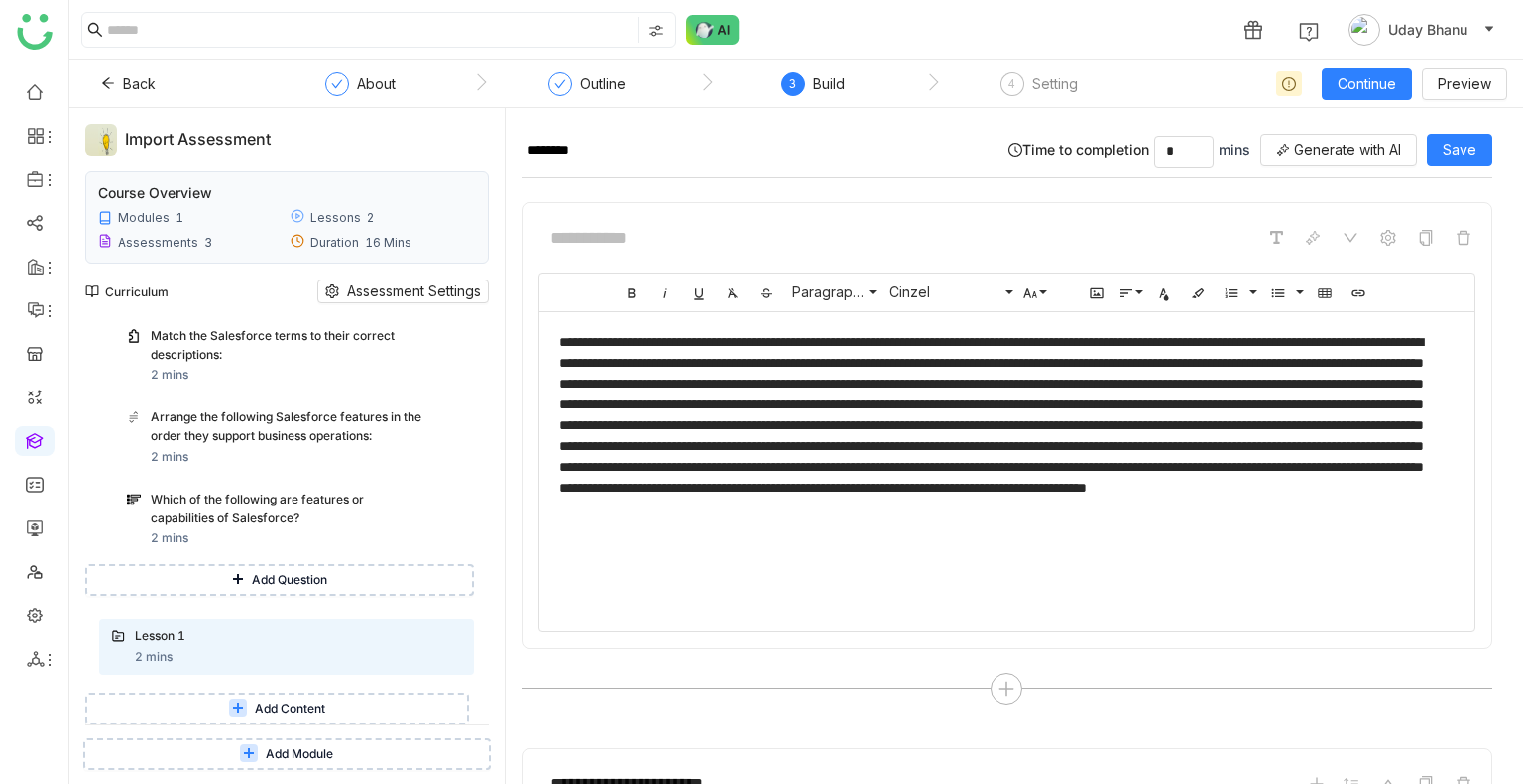 scroll, scrollTop: 281, scrollLeft: 0, axis: vertical 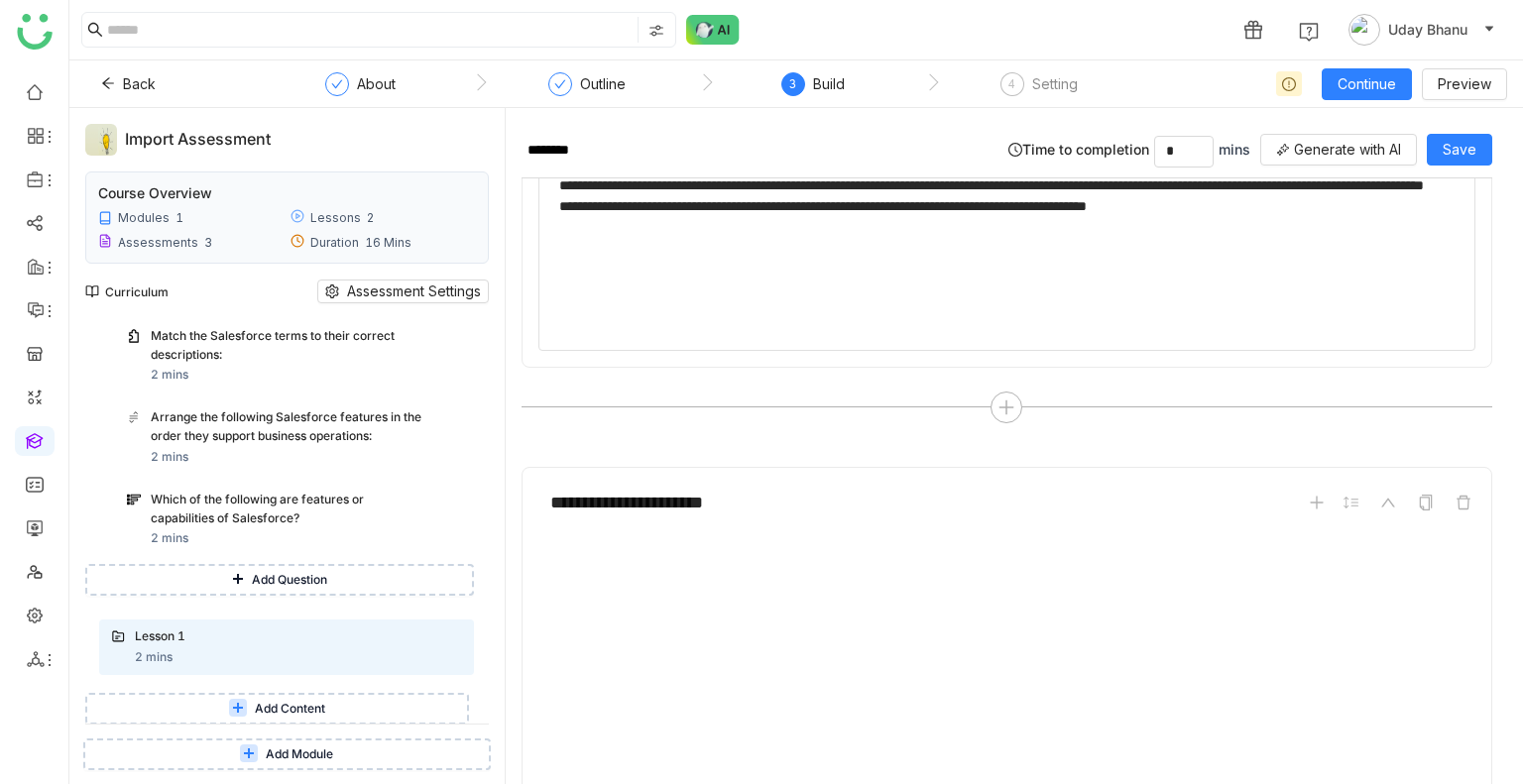 click on "********  Time to completion  *  mins
Generate with AI Save" 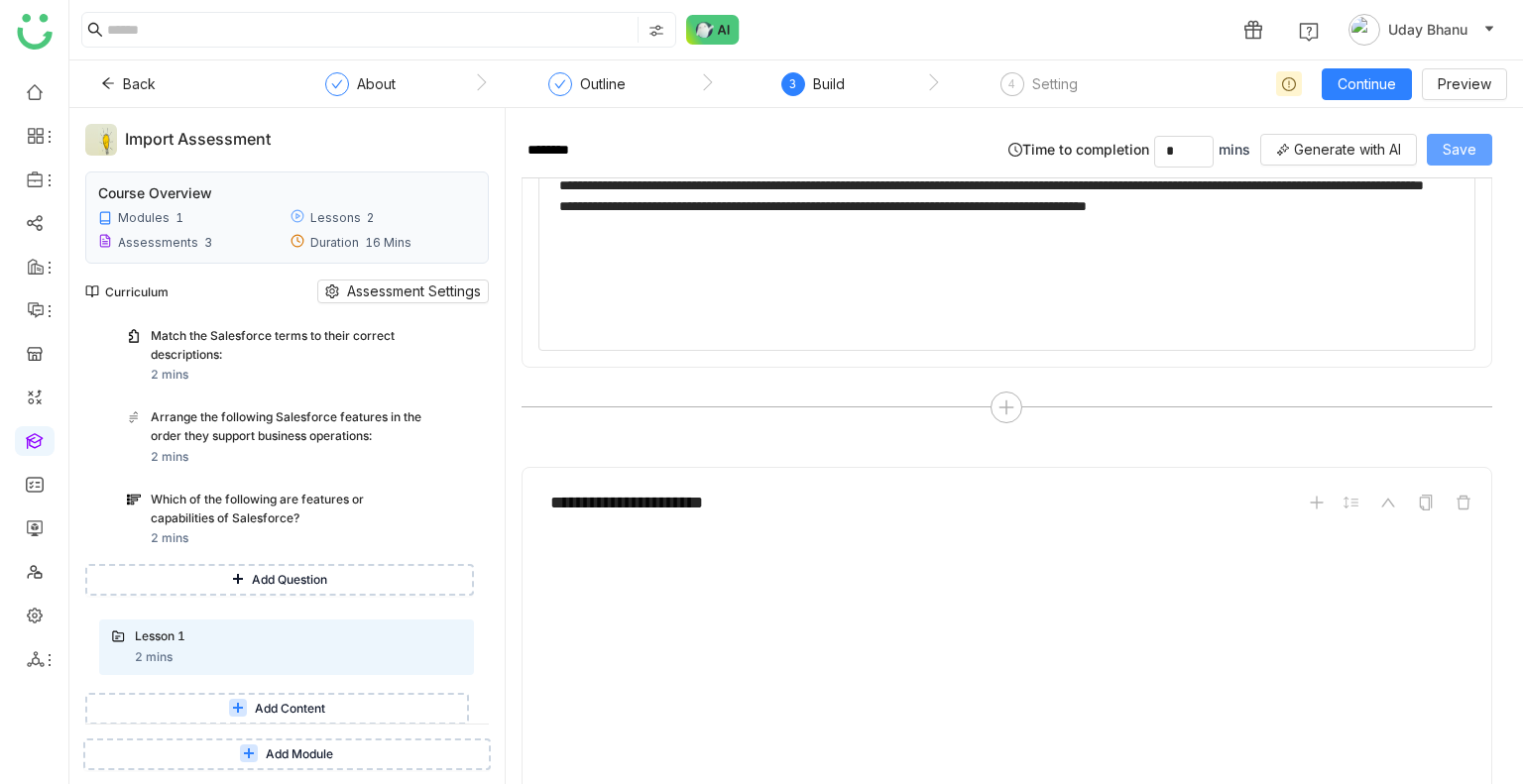 click on "Save" 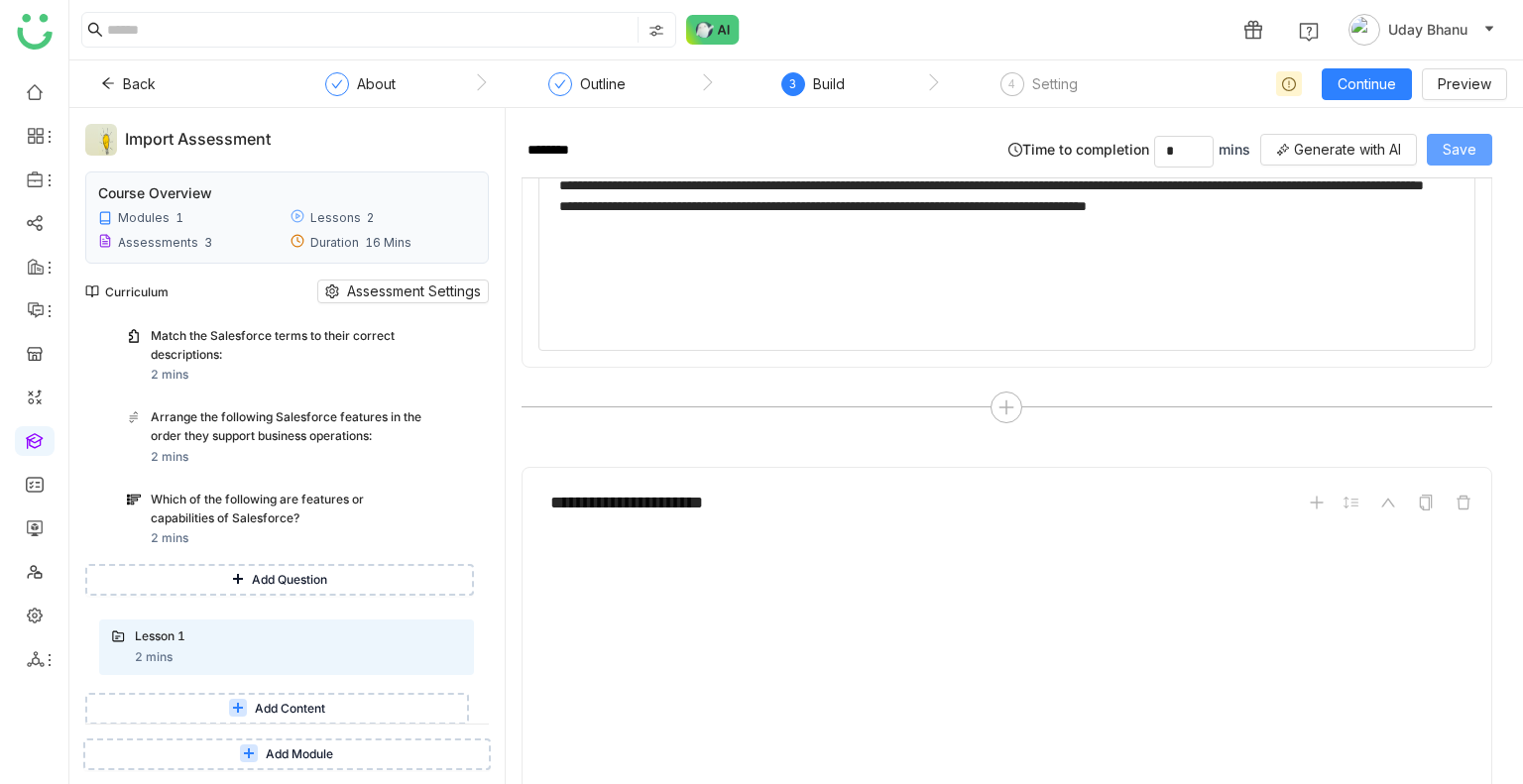 click on "Save" 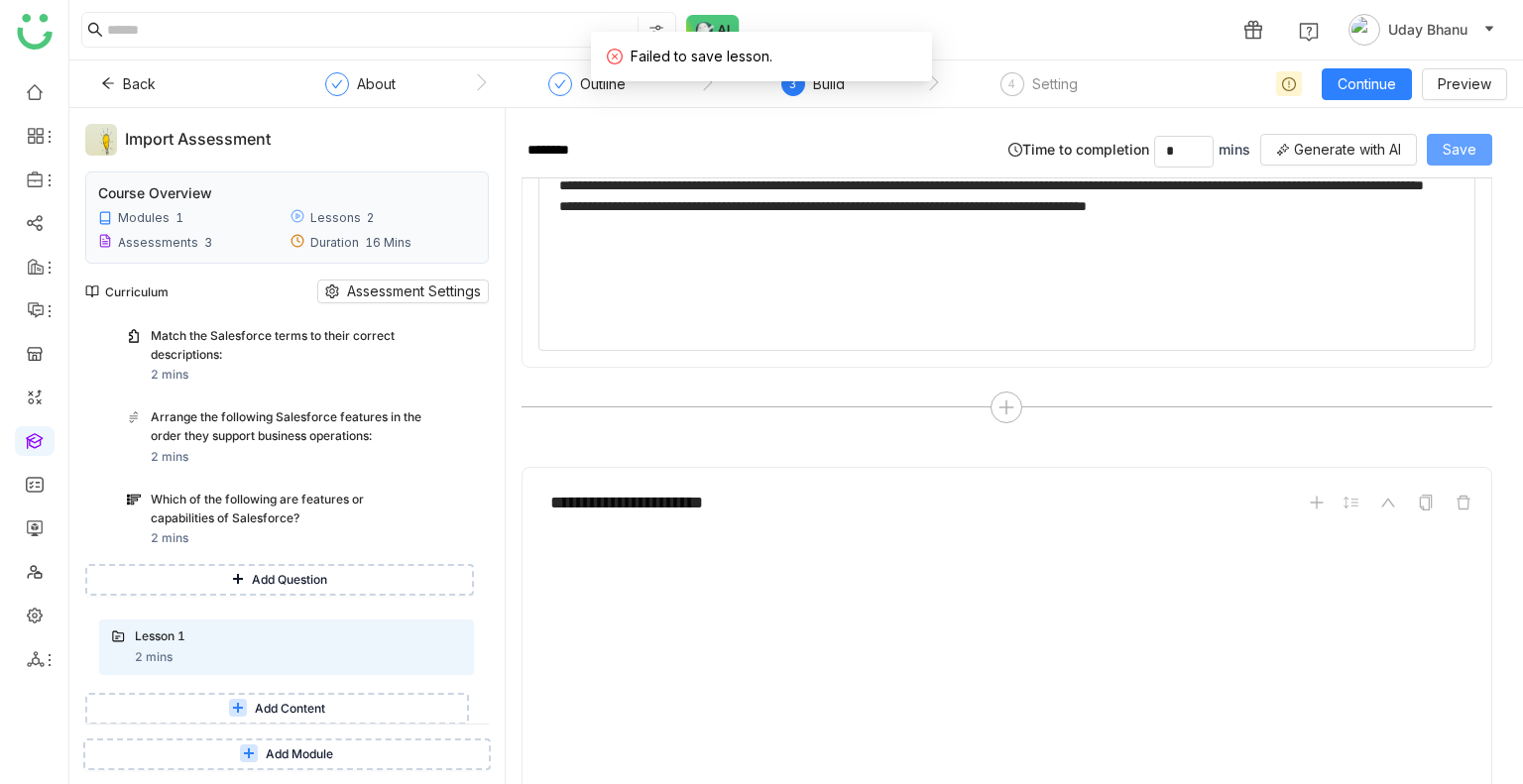click on "Save" 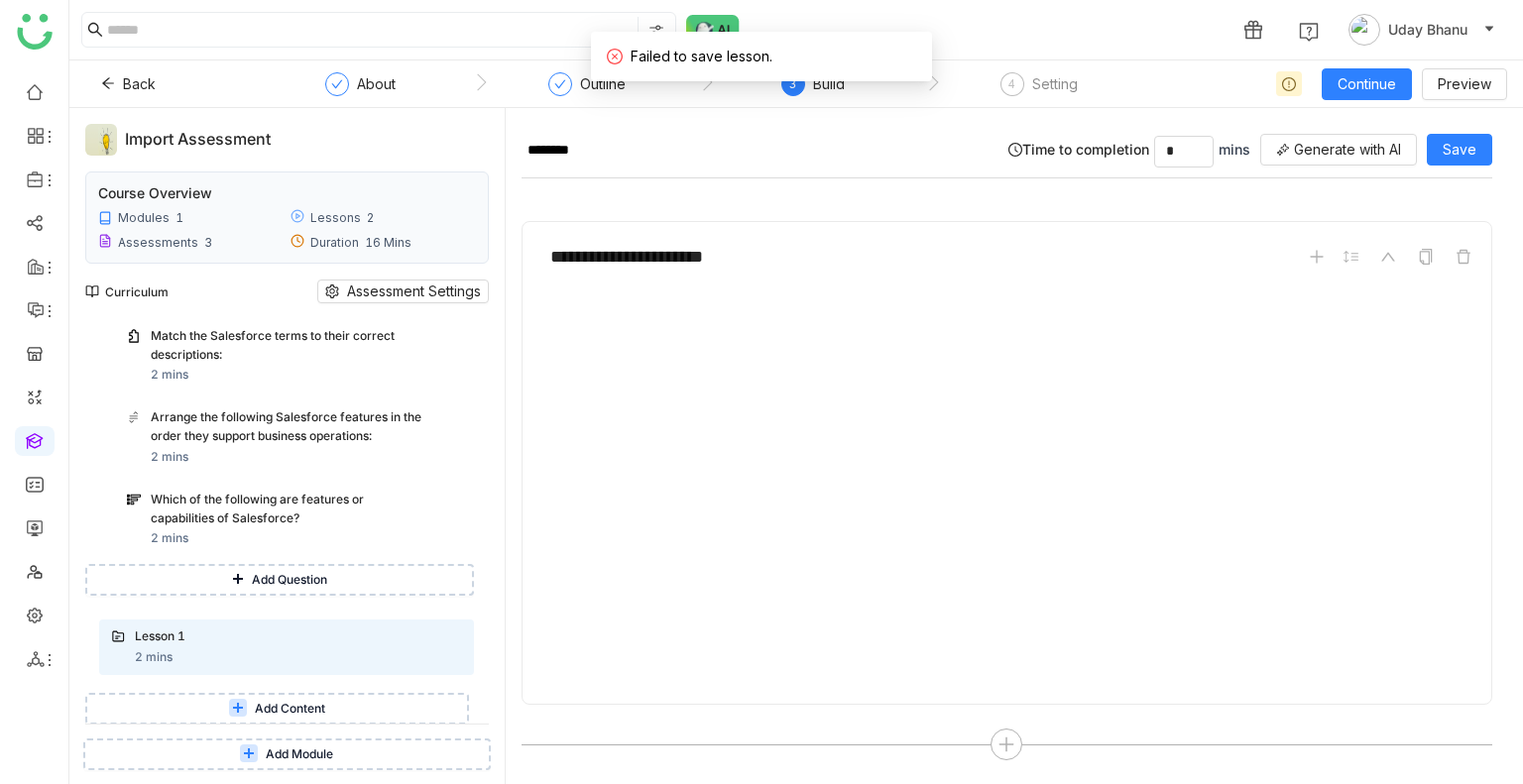 type on "*" 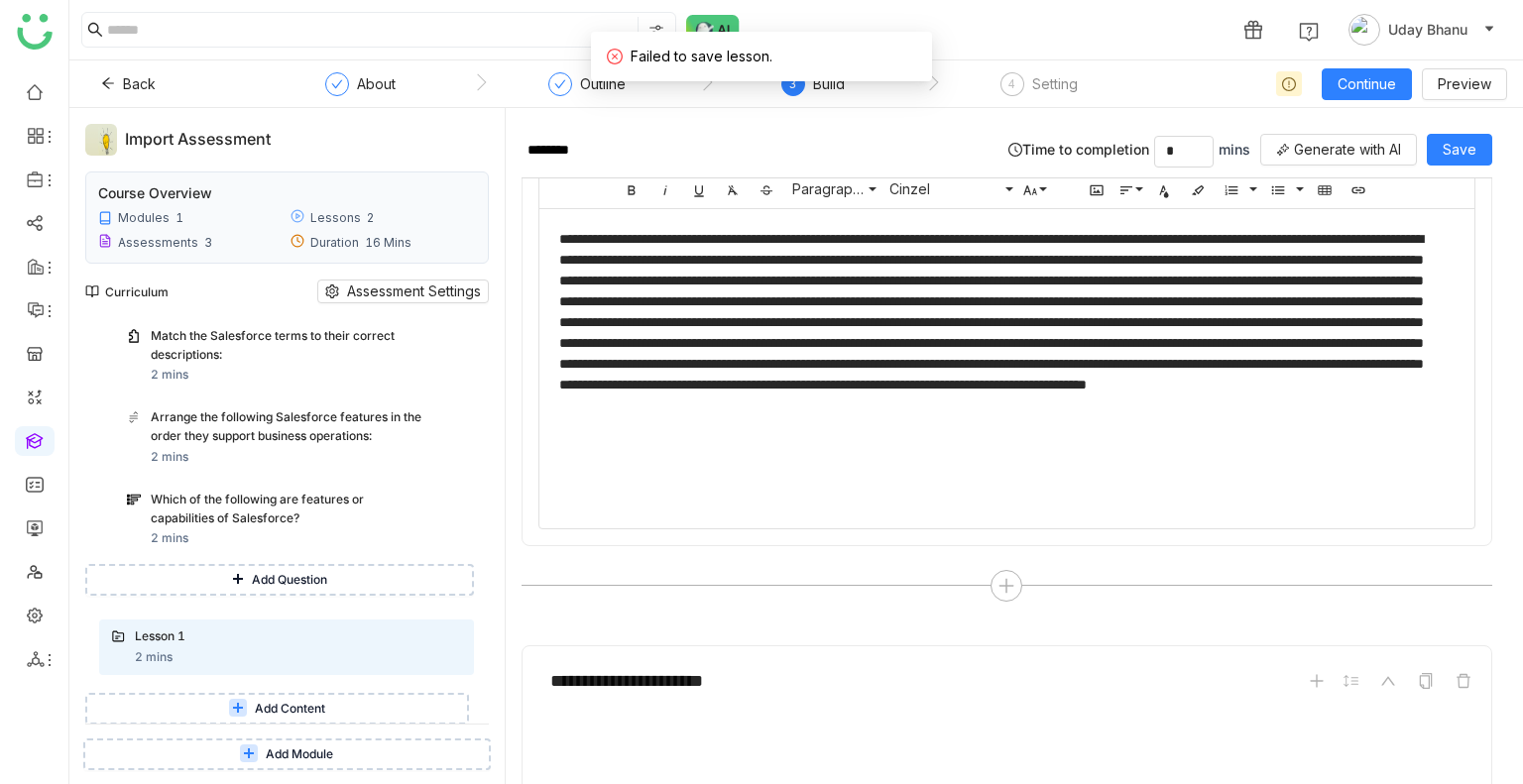 scroll, scrollTop: 0, scrollLeft: 0, axis: both 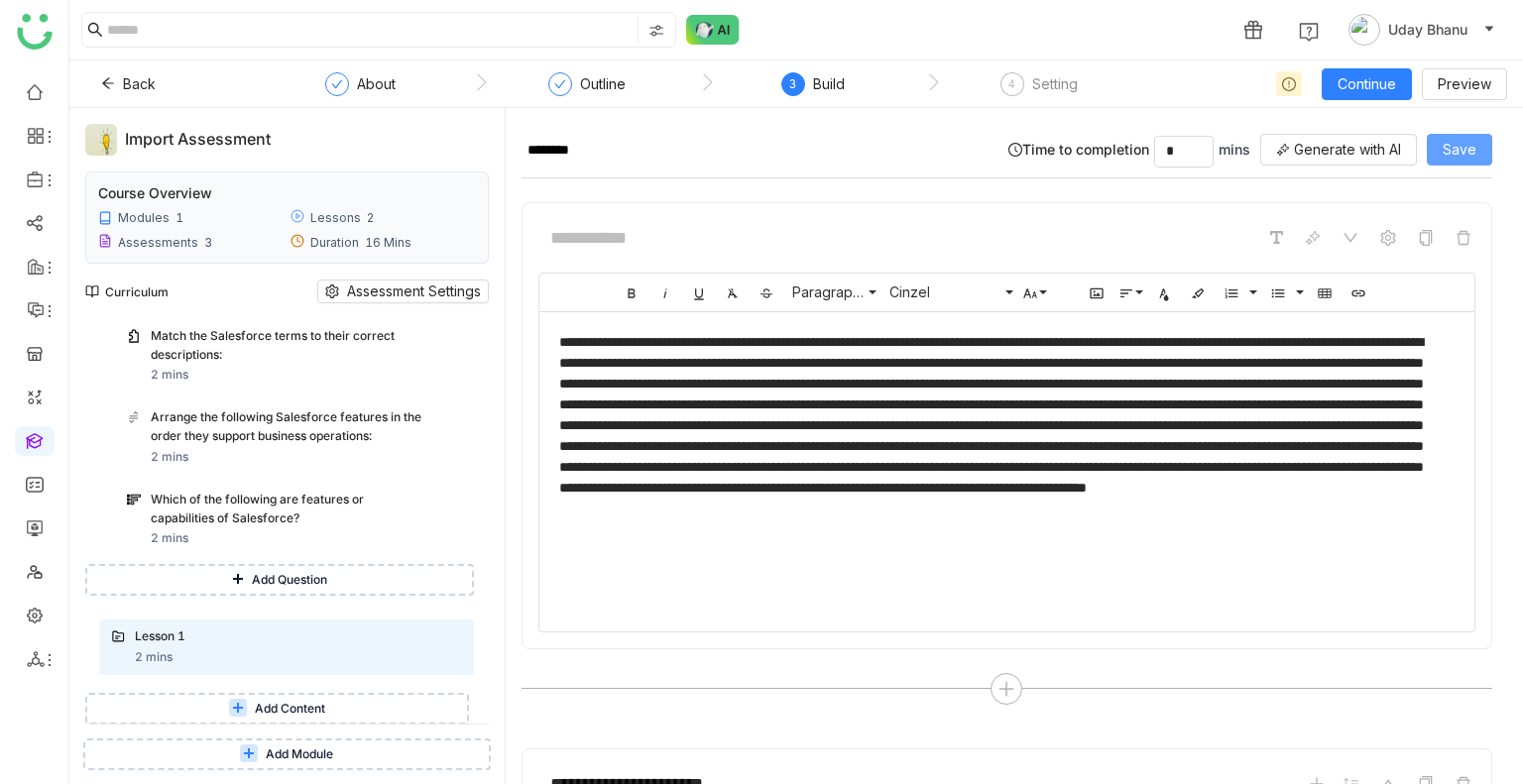 click on "Save" 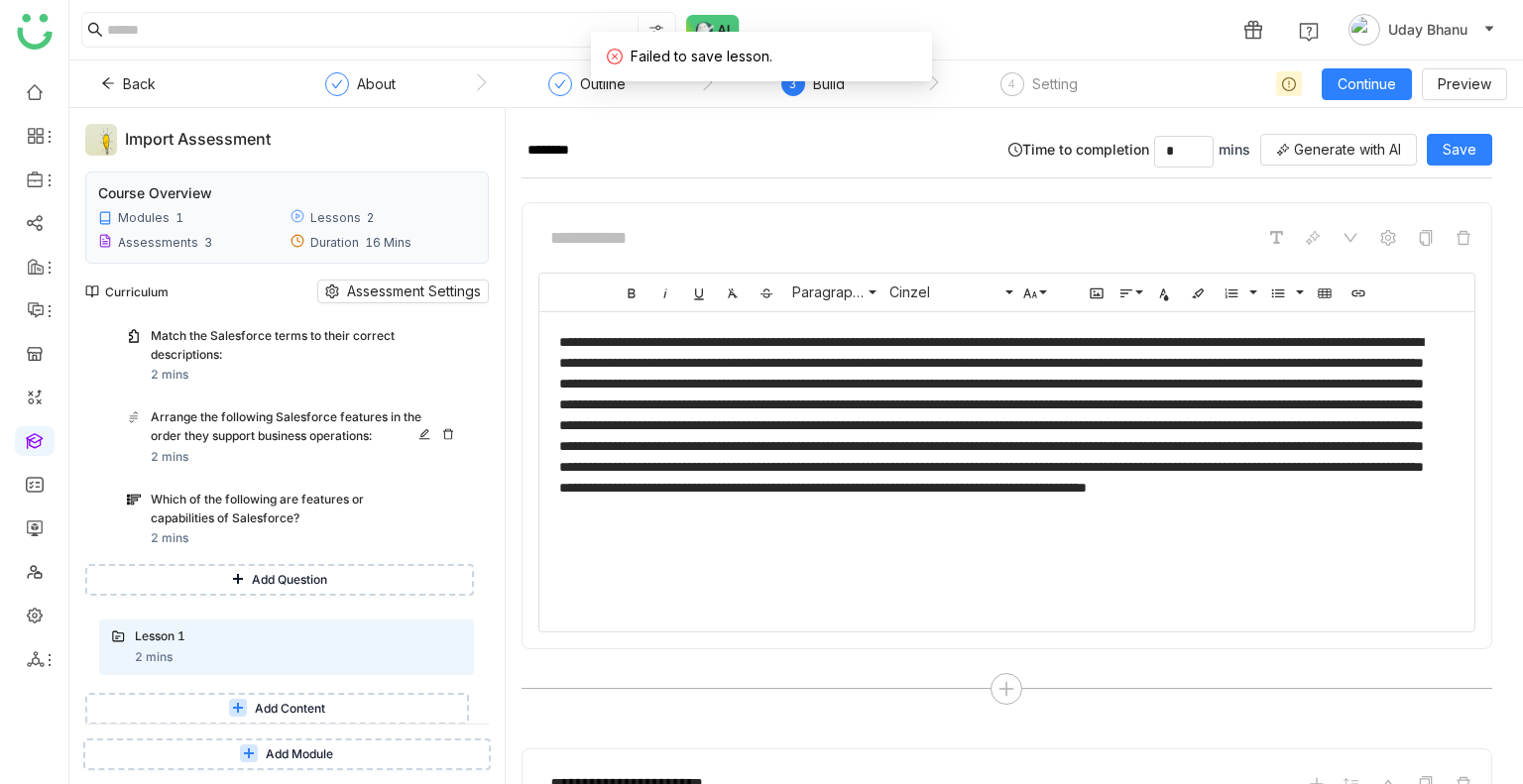 click on "Arrange the following Salesforce features in the order they support business operations:" at bounding box center [288, 427] 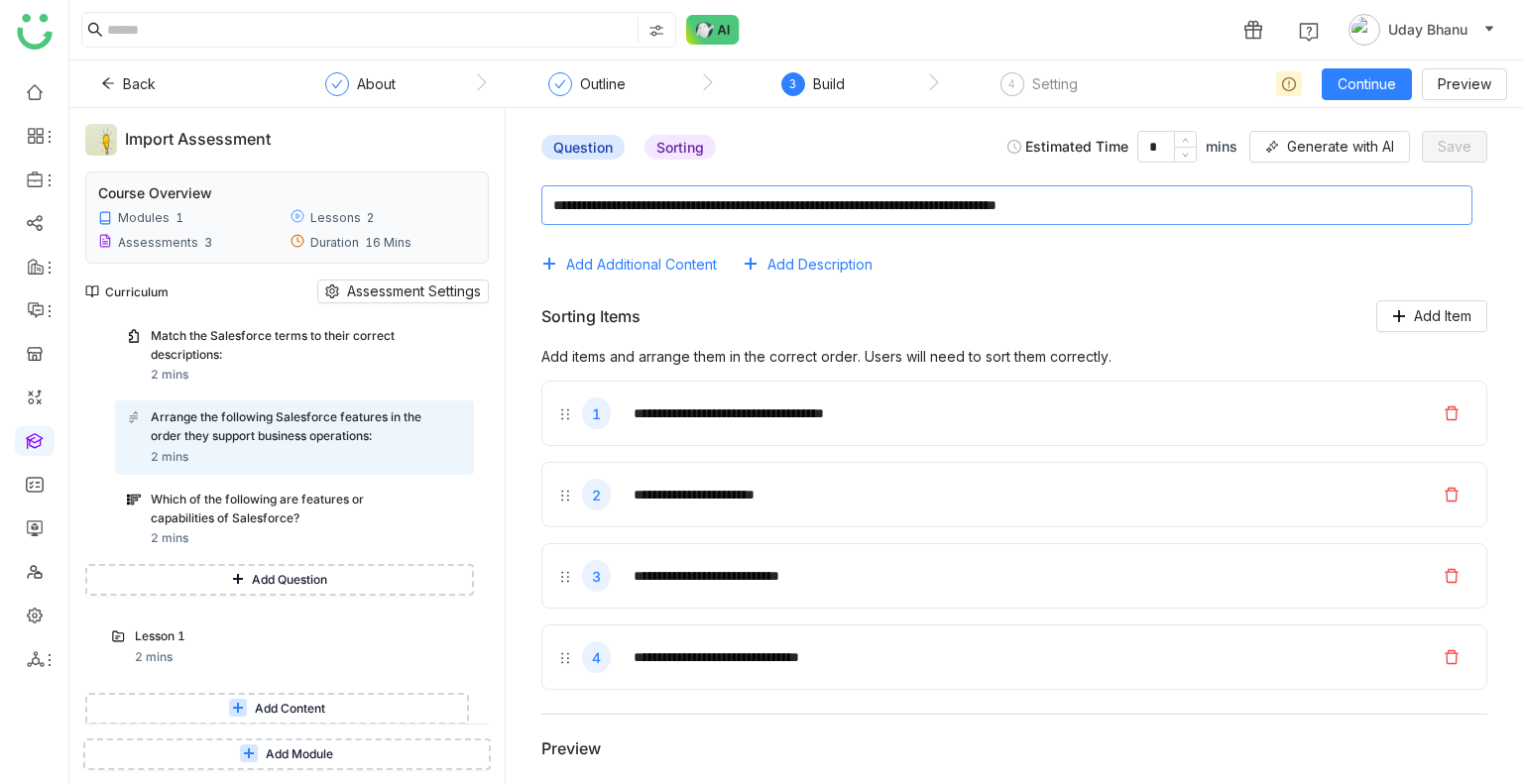 click 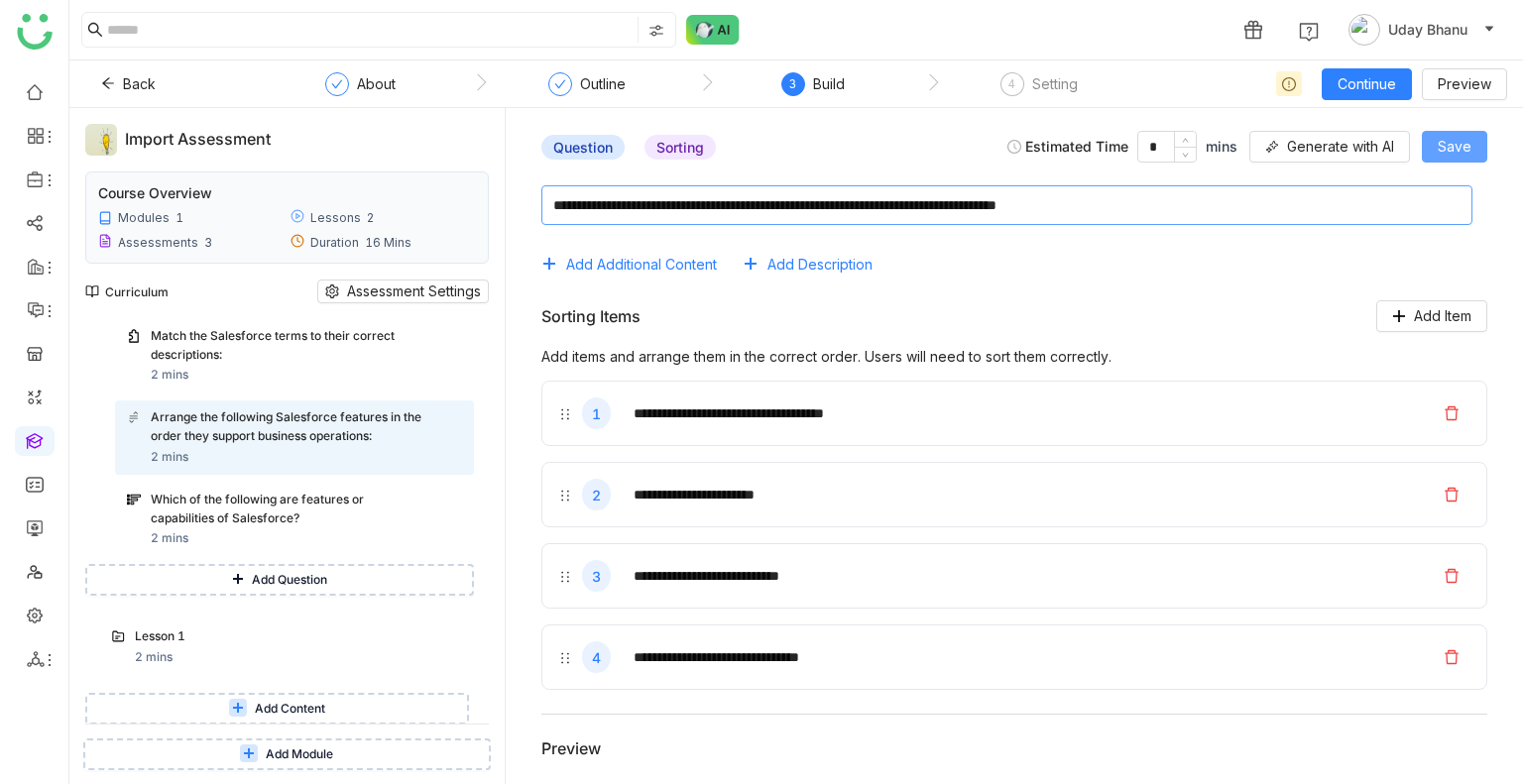 type on "**********" 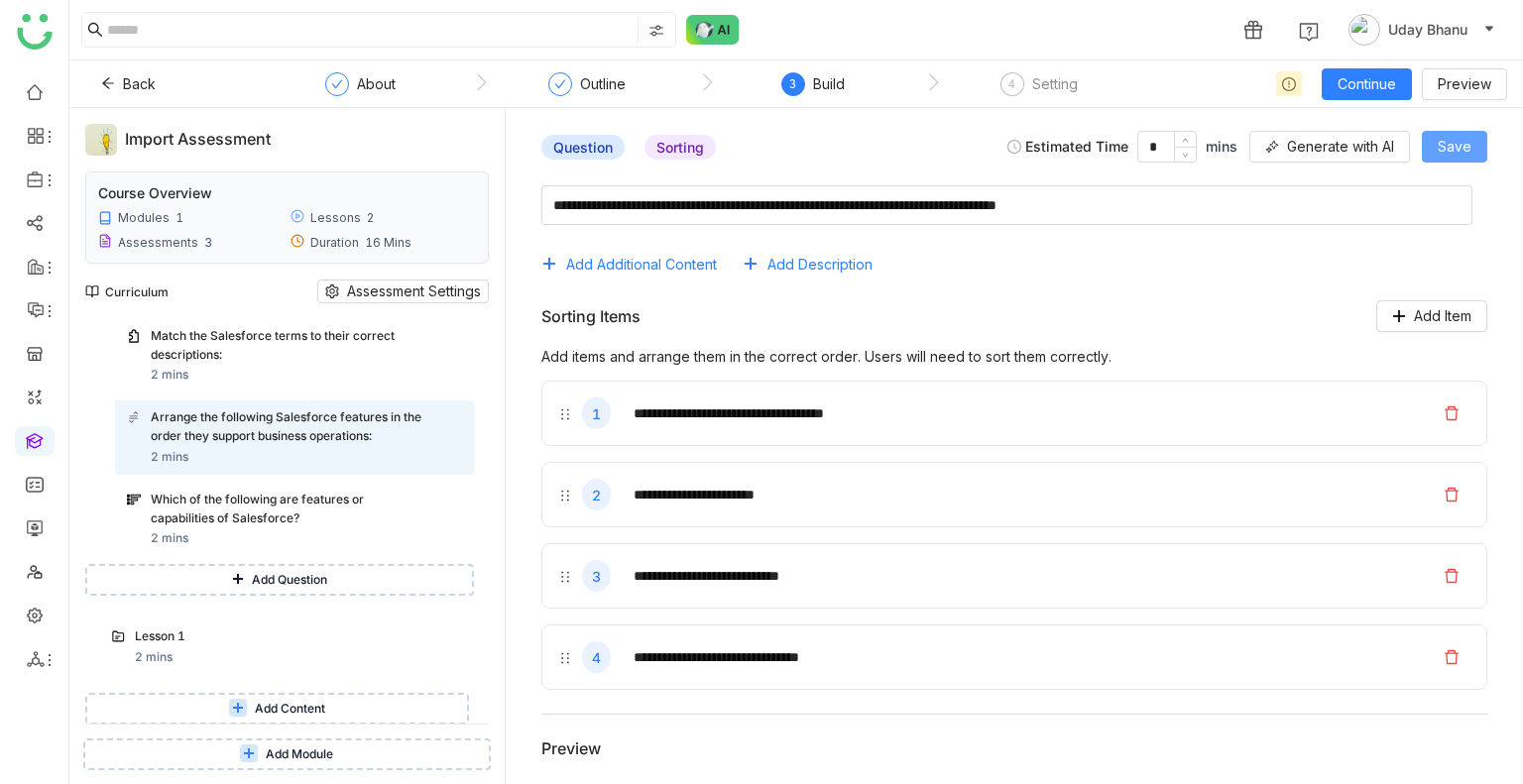 click on "Save" 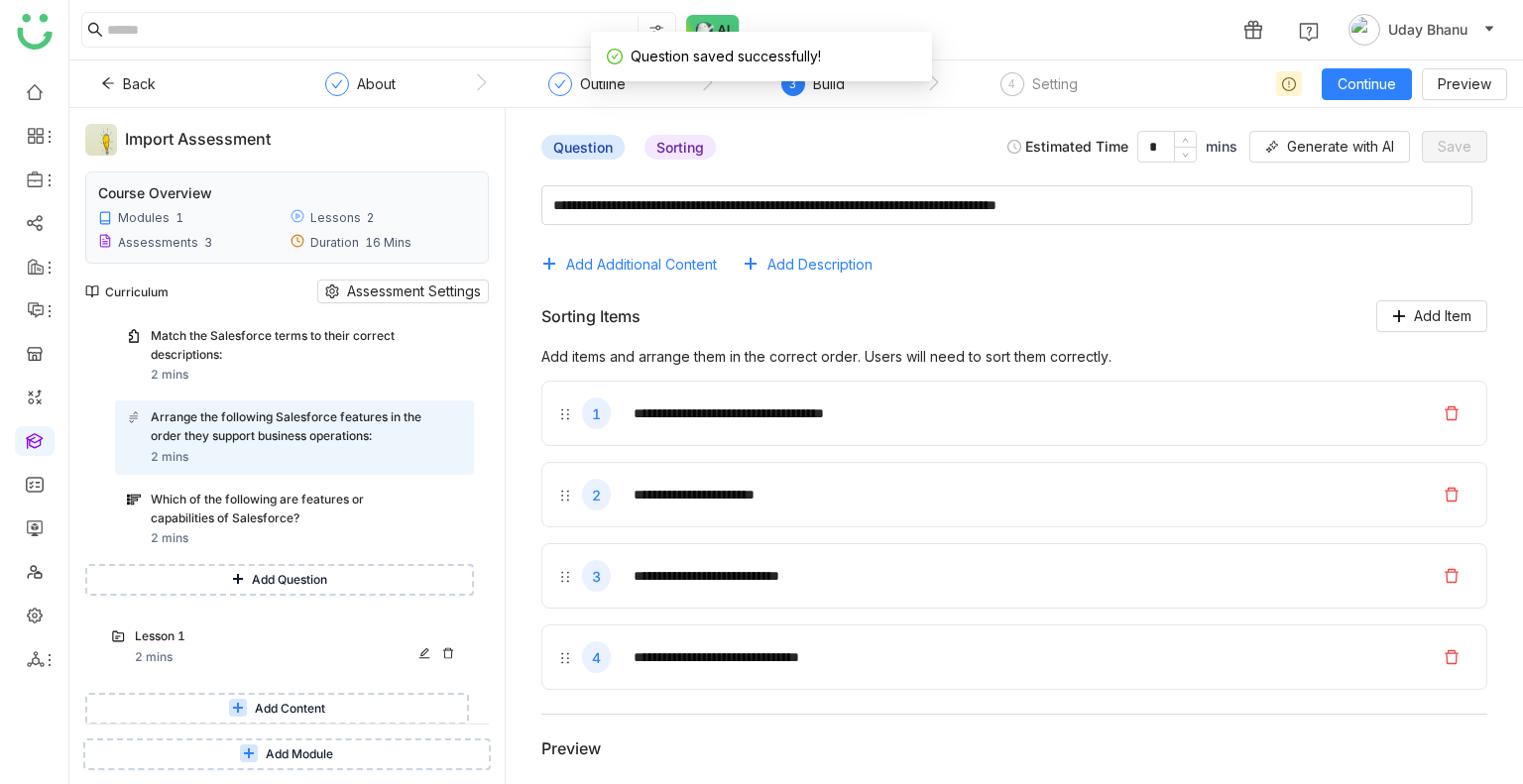 click on "Lesson 1   2 mins" at bounding box center (298, 647) 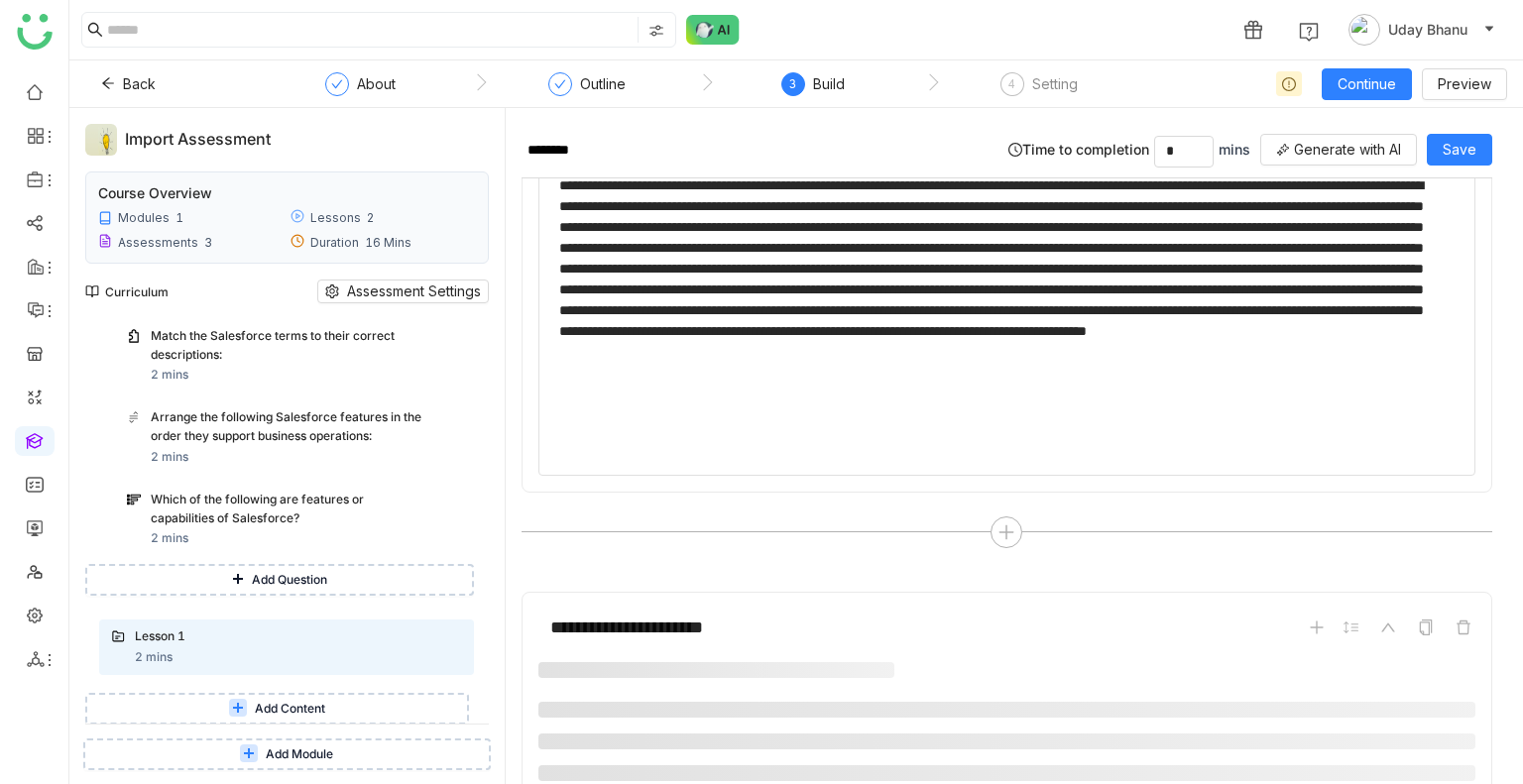 scroll, scrollTop: 527, scrollLeft: 0, axis: vertical 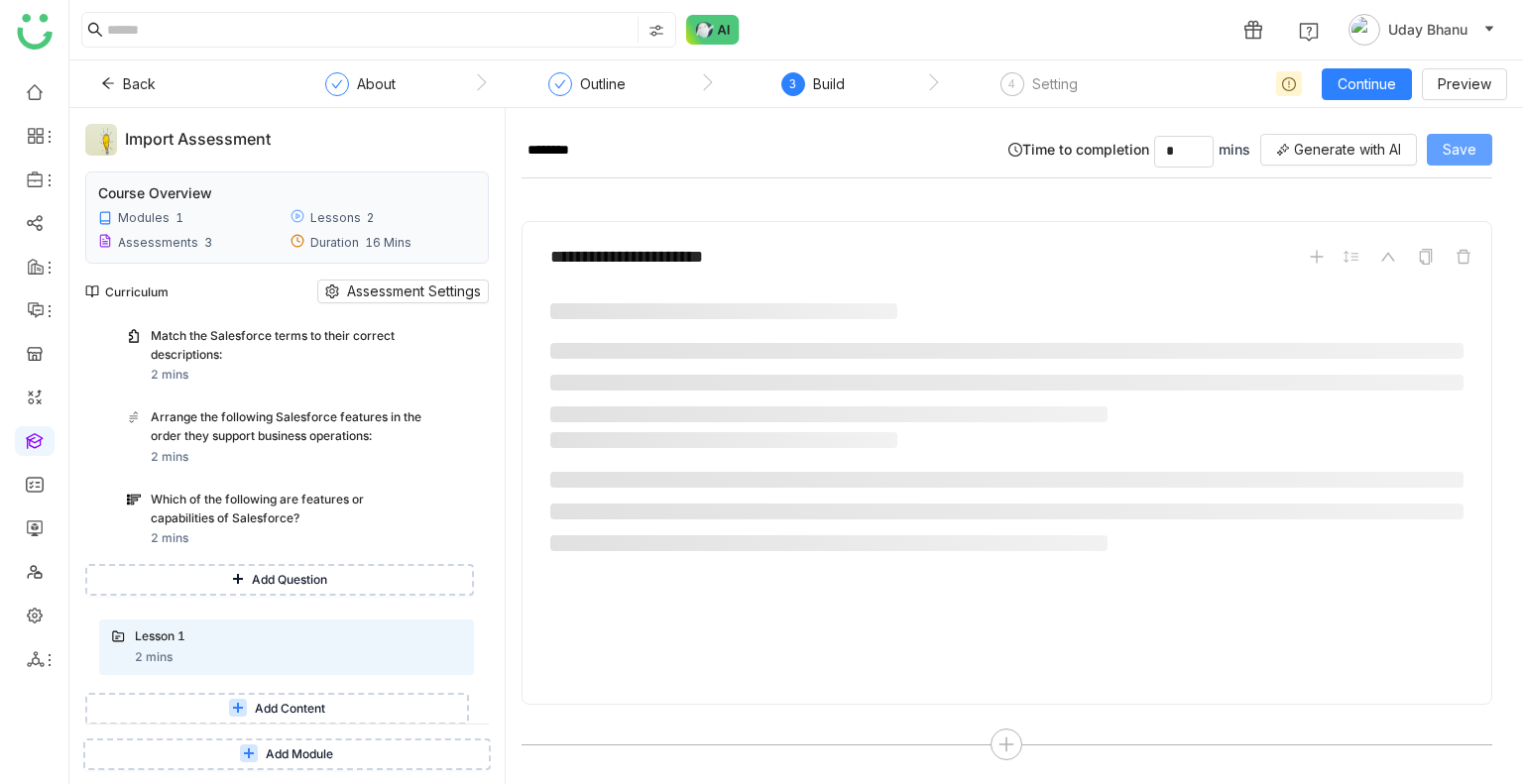 click on "Save" 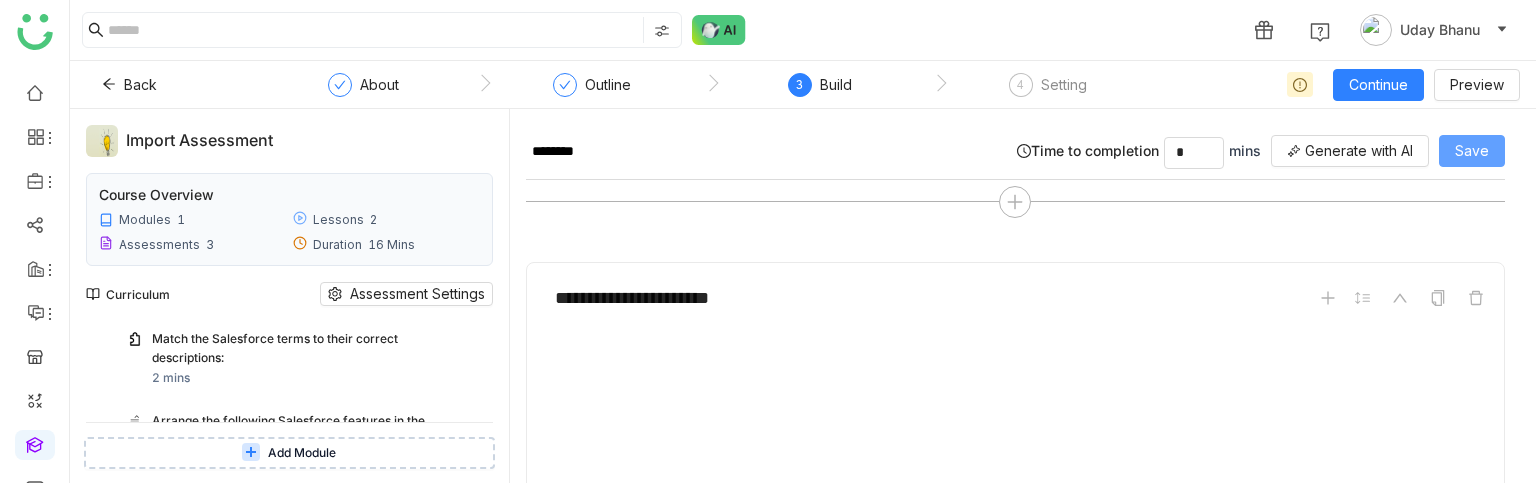 click on "Save" 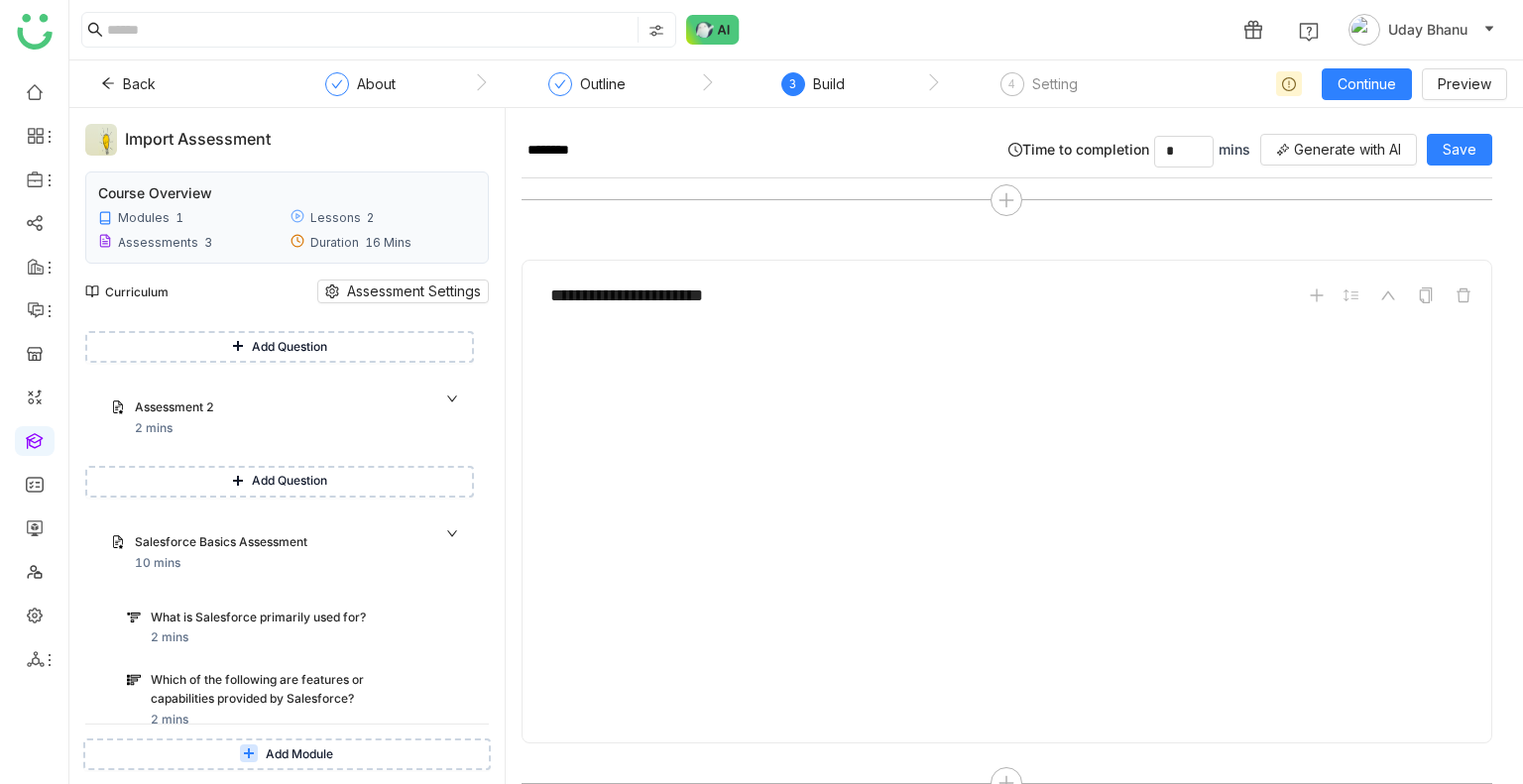 scroll, scrollTop: 0, scrollLeft: 0, axis: both 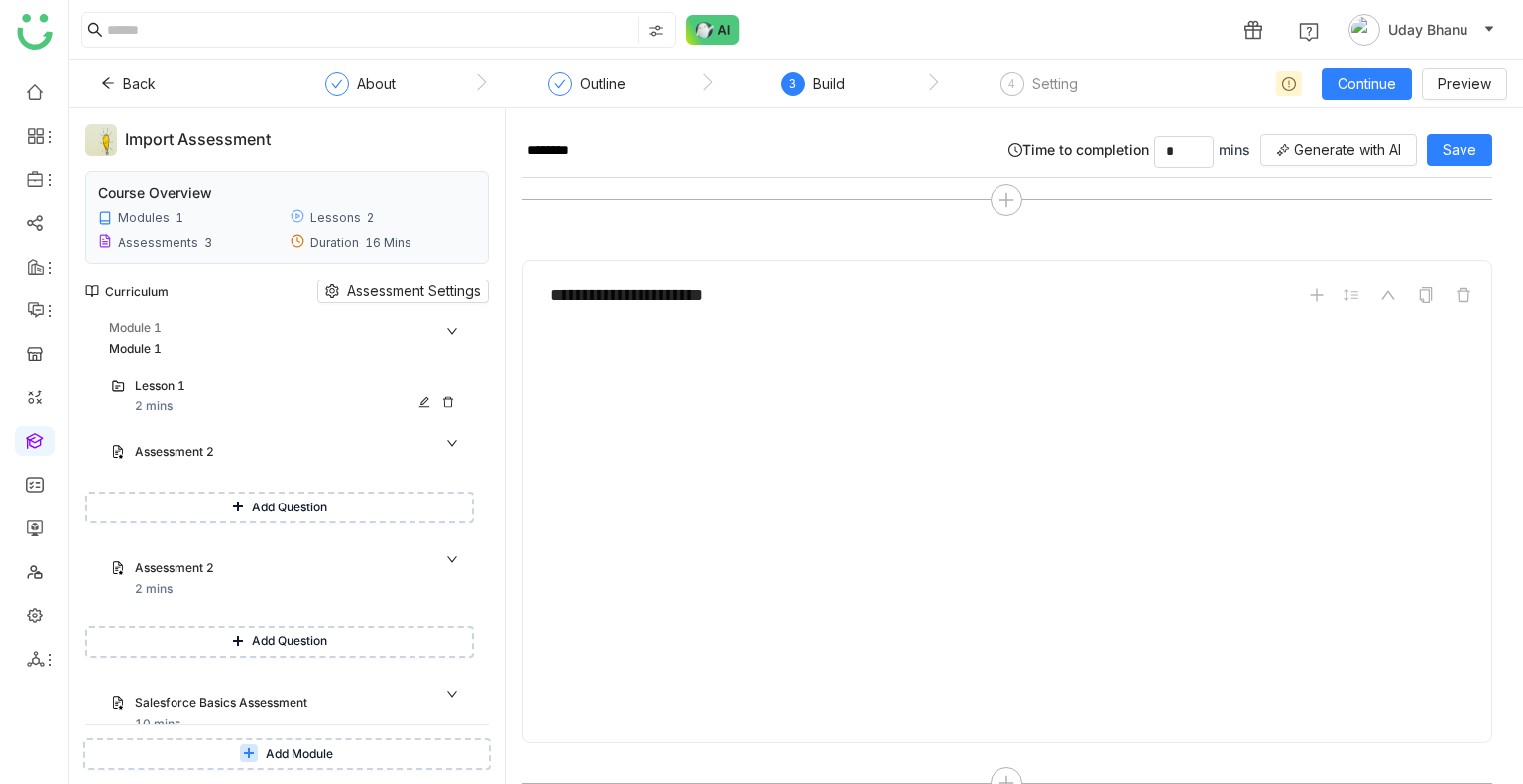 click at bounding box center [440, 402] 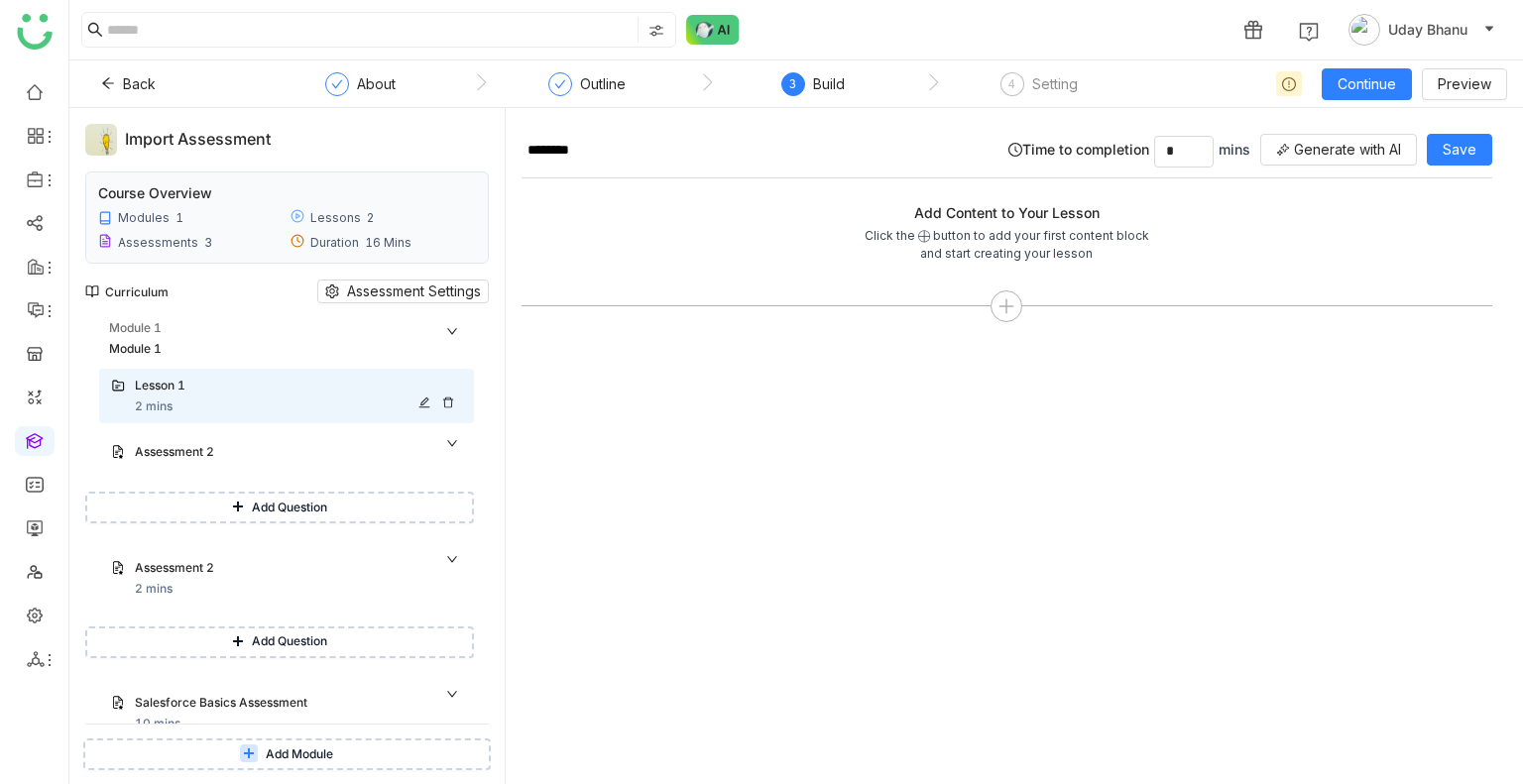 click 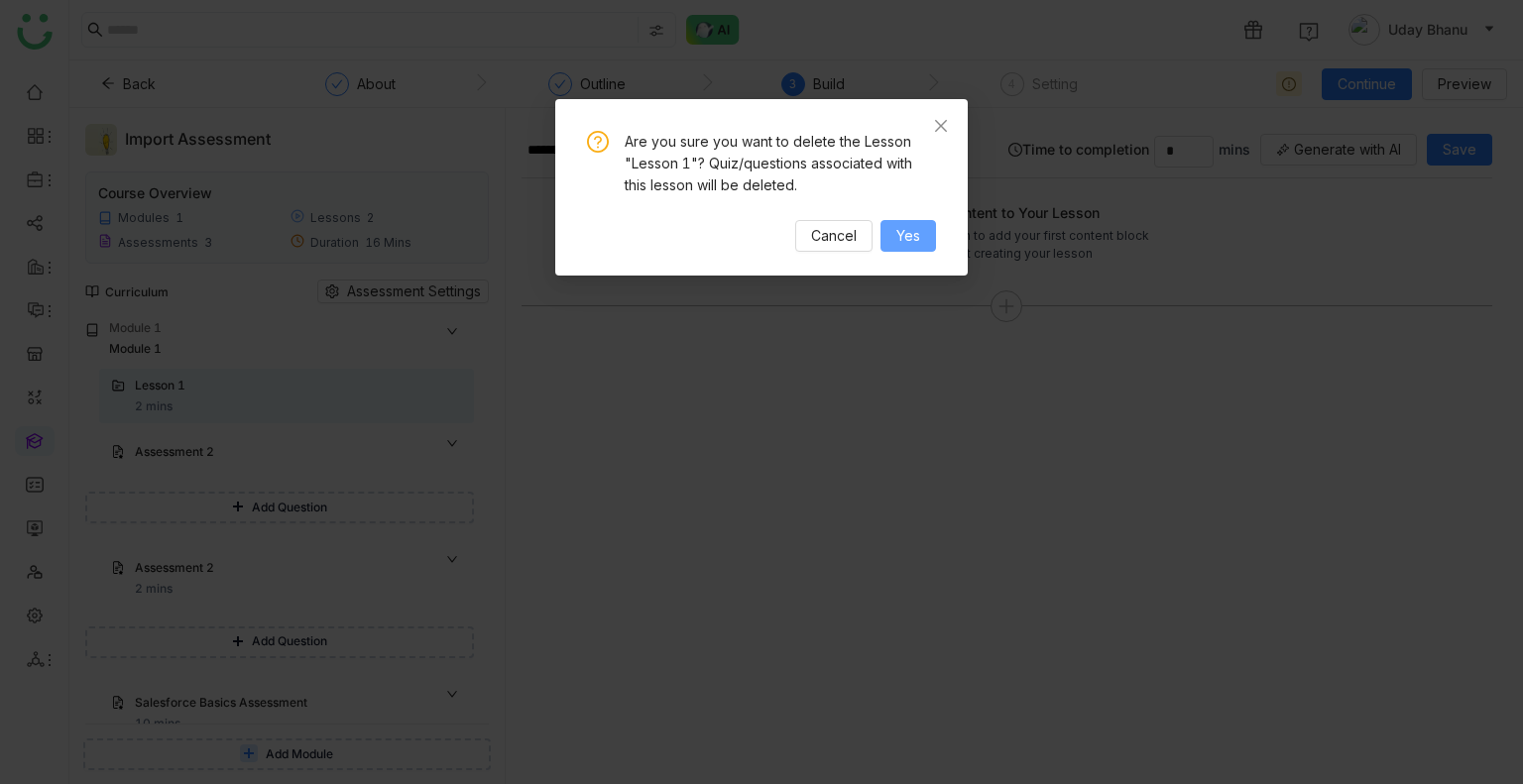 click on "Yes" at bounding box center [908, 236] 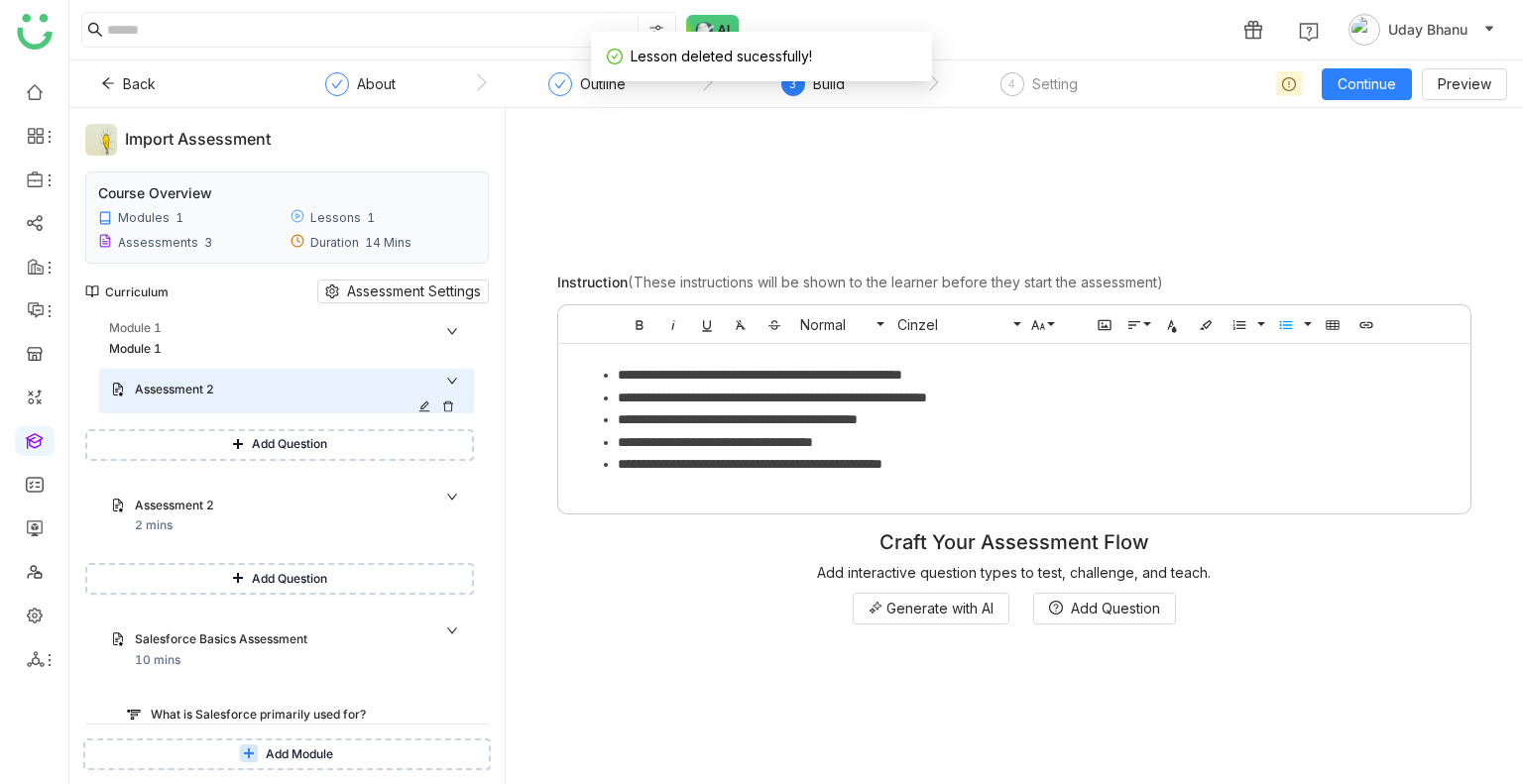 click on "Assessment 2" at bounding box center [287, 391] 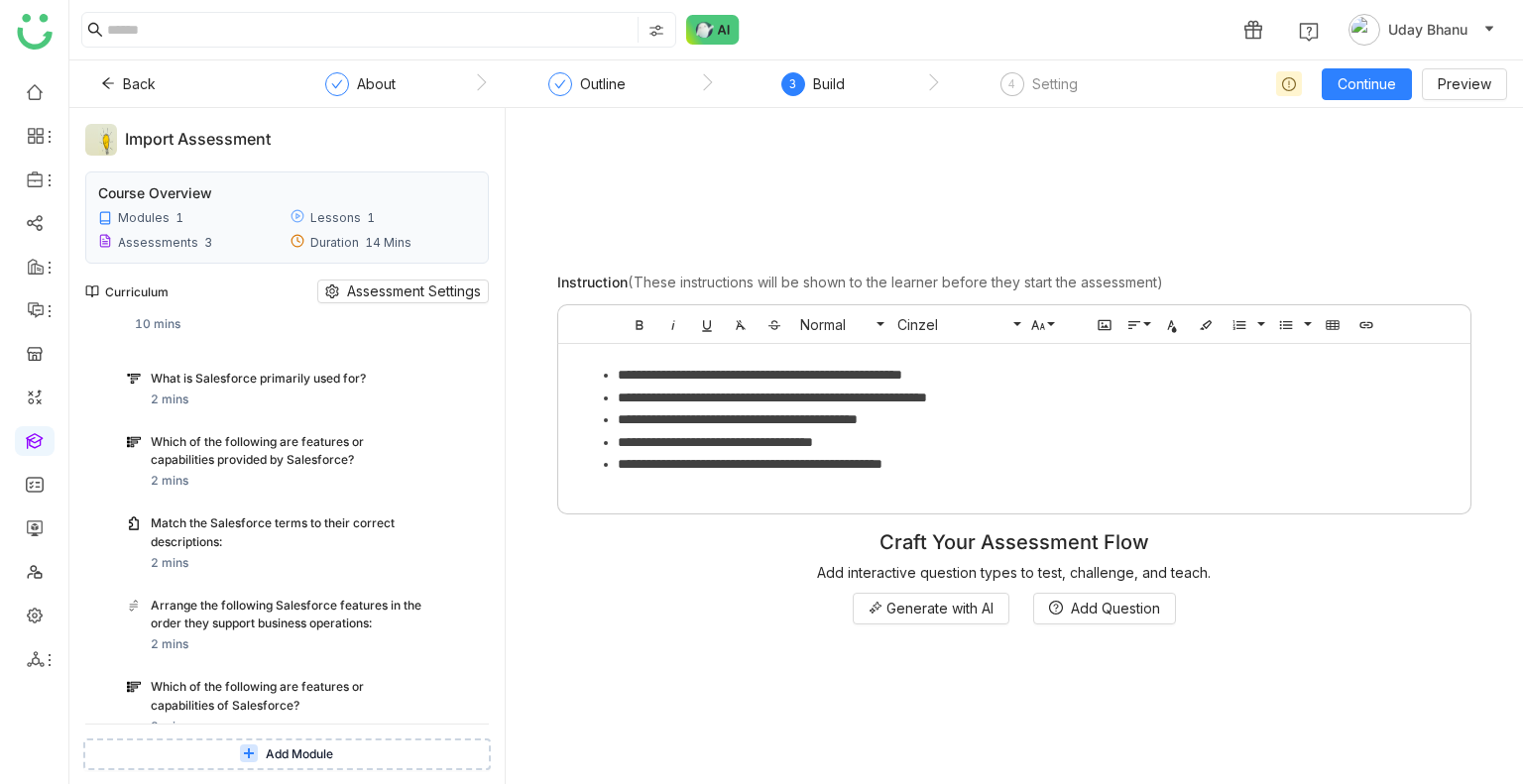 scroll, scrollTop: 460, scrollLeft: 0, axis: vertical 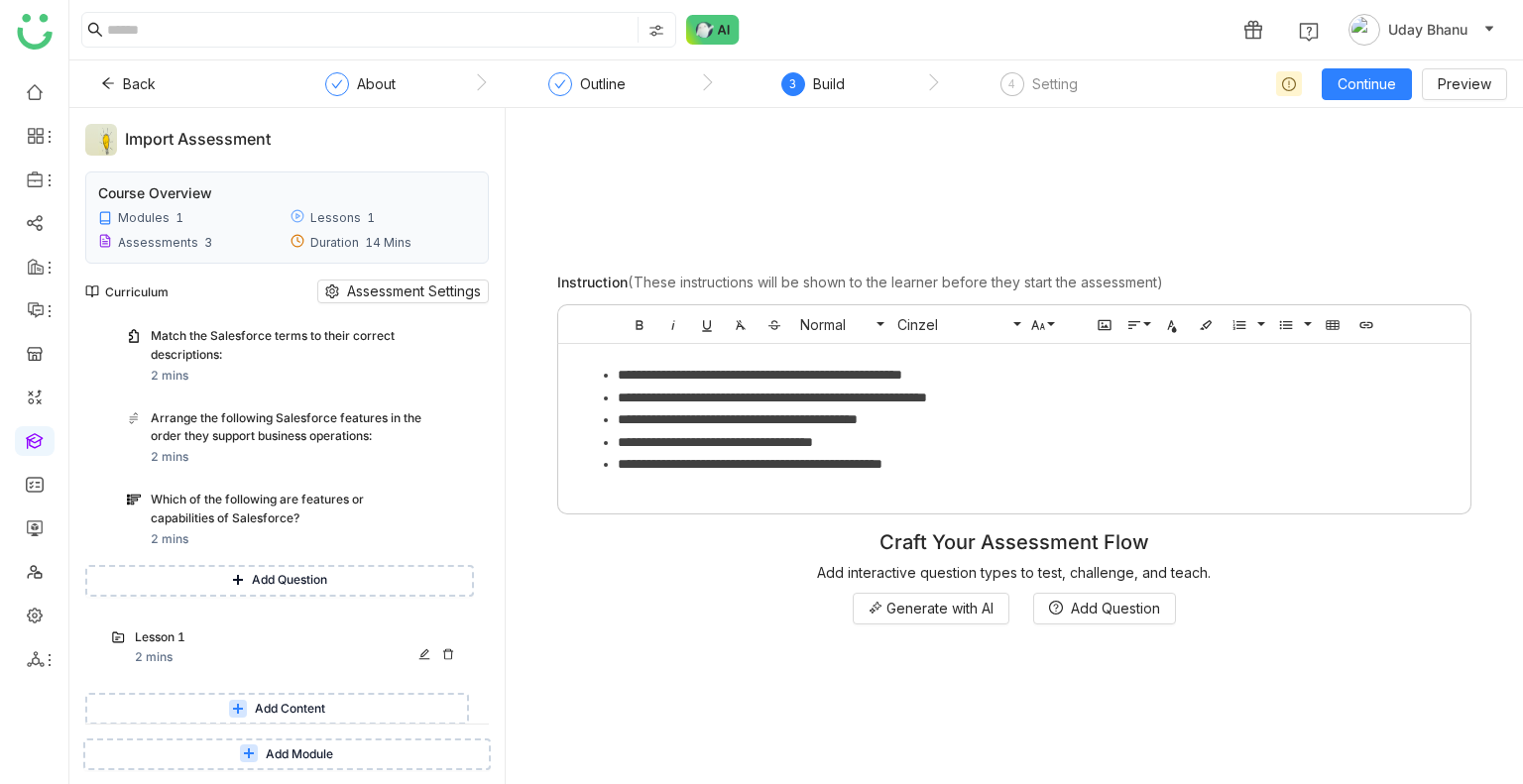 click on "Lesson 1" at bounding box center (279, 637) 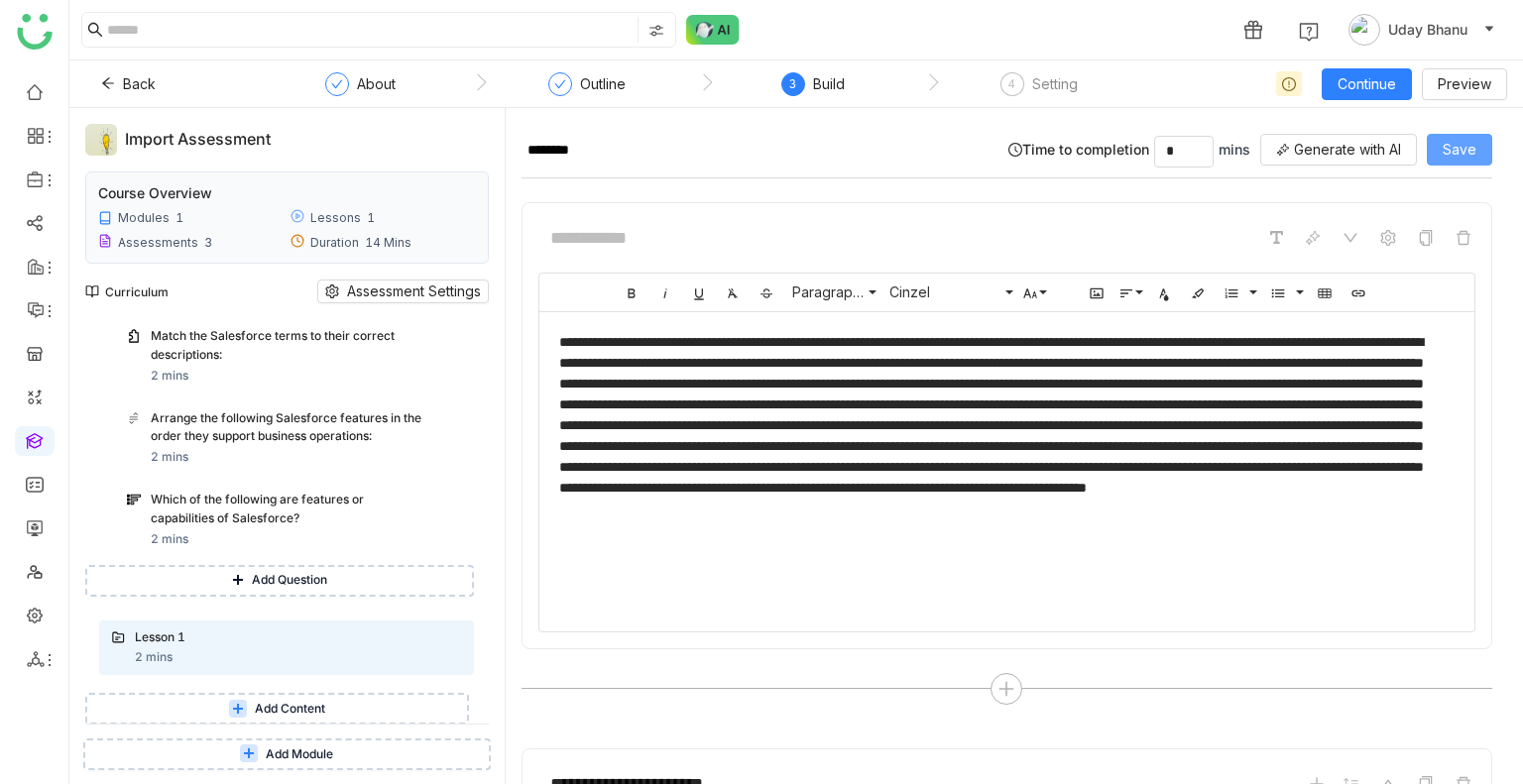click on "Save" 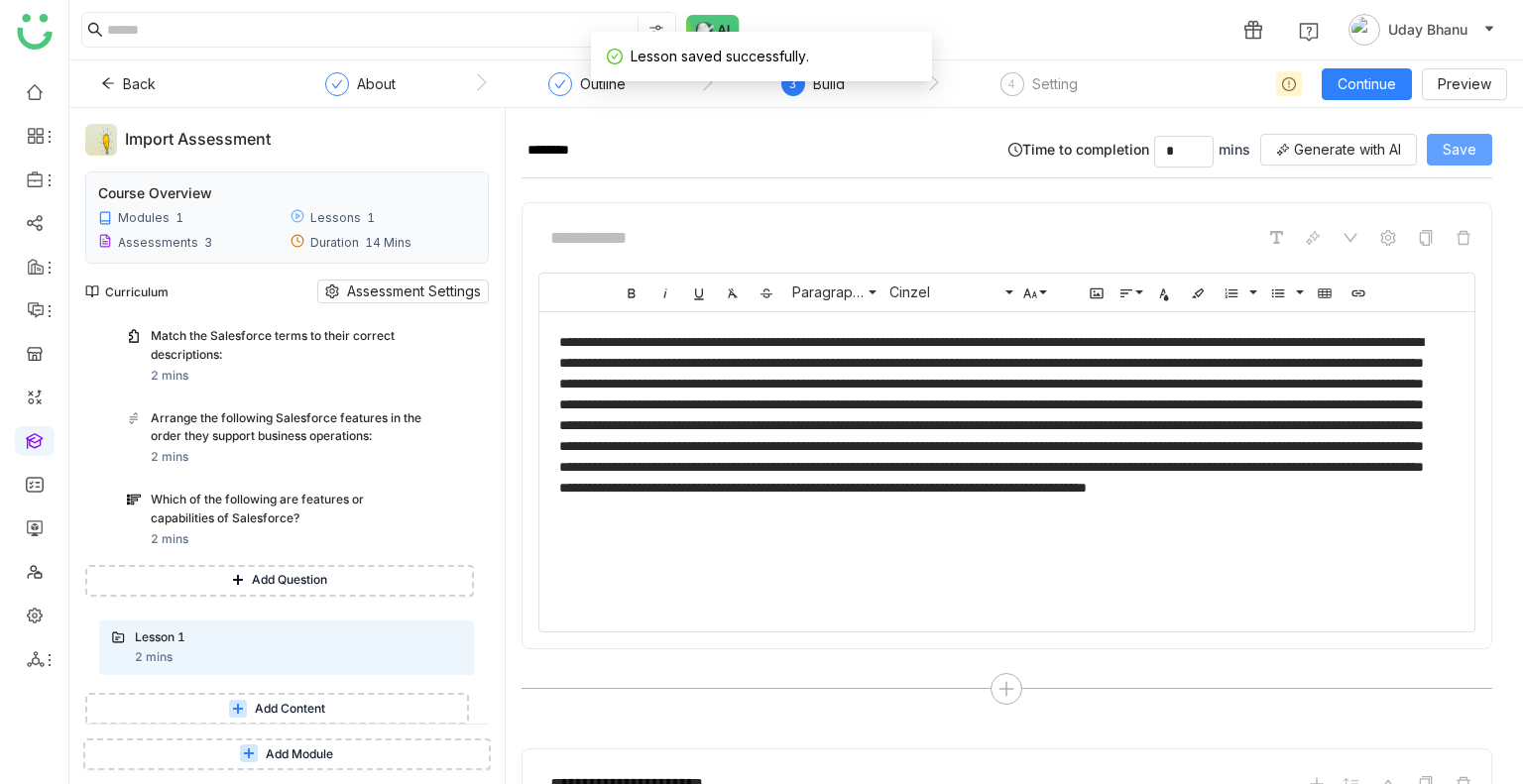 click on "Save" 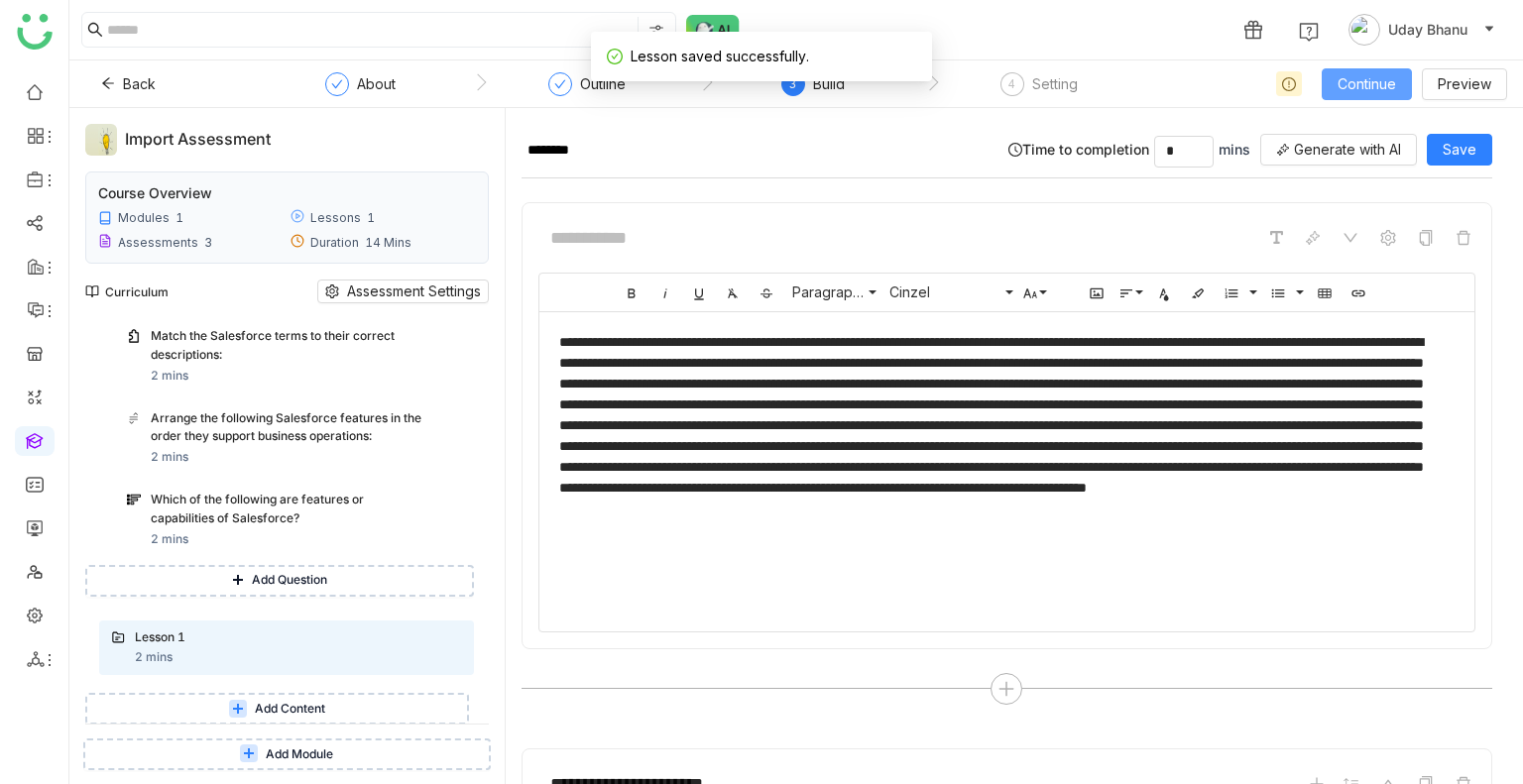 click on "Continue" at bounding box center (1366, 84) 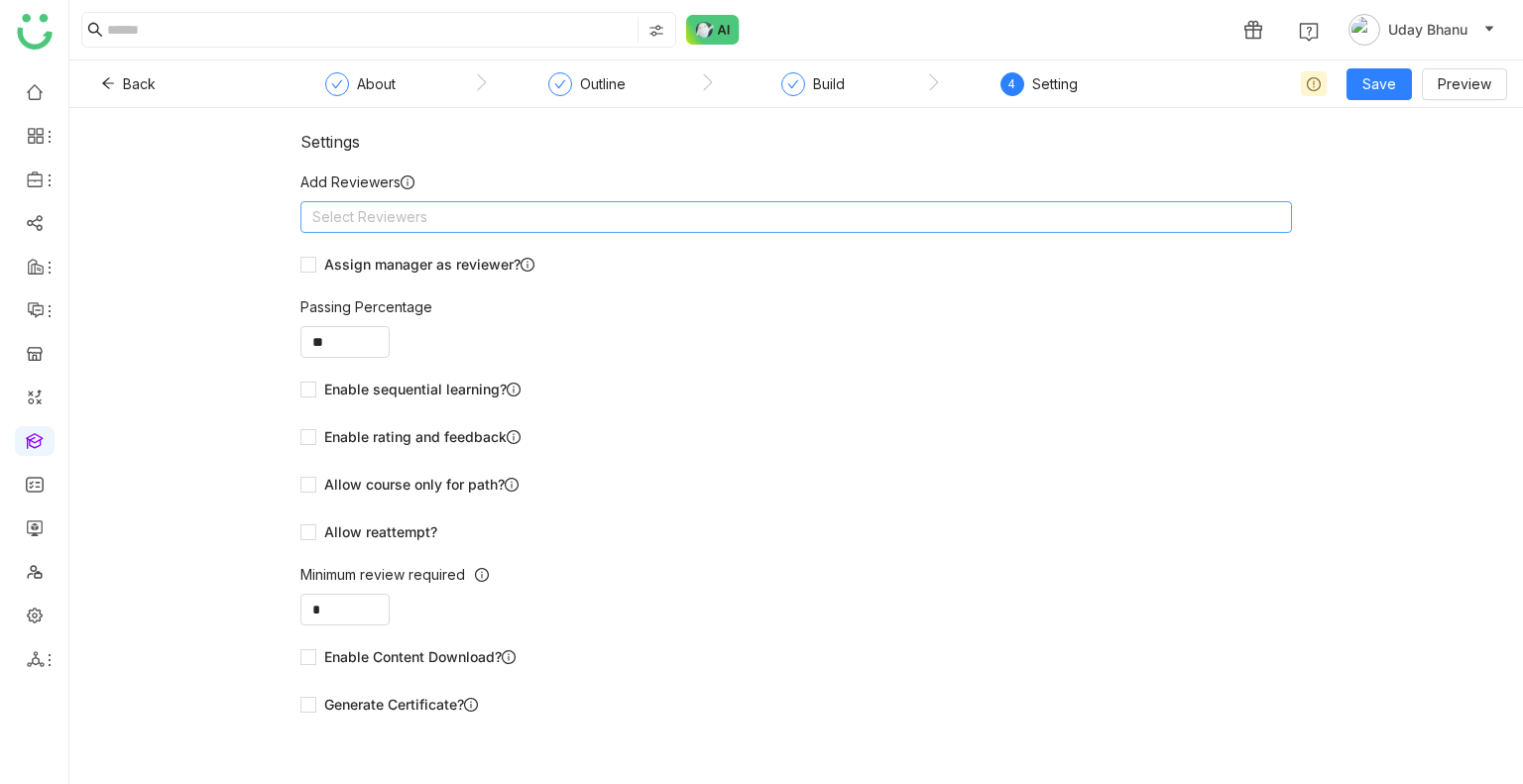 click on "Select Reviewers" 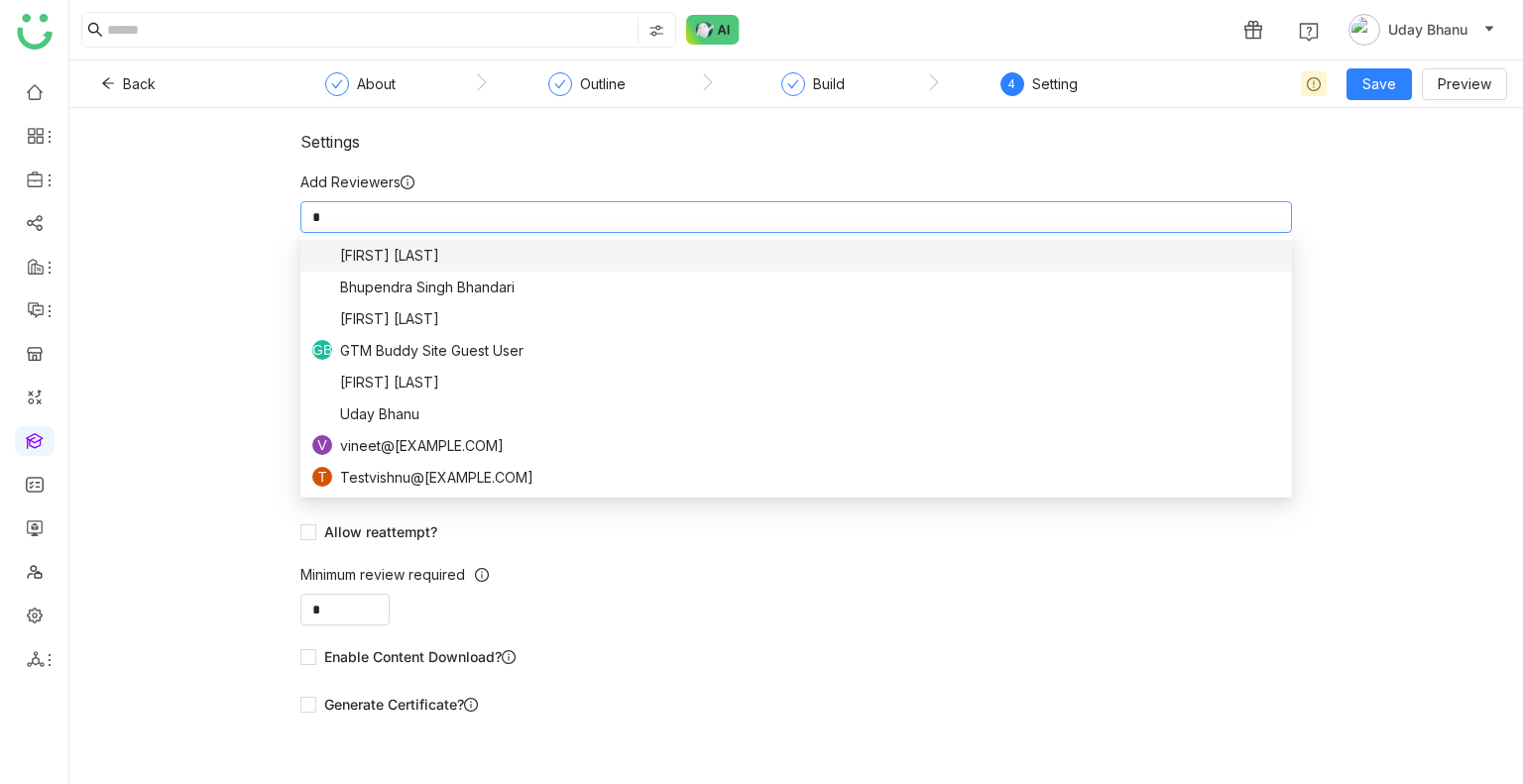 type on "**" 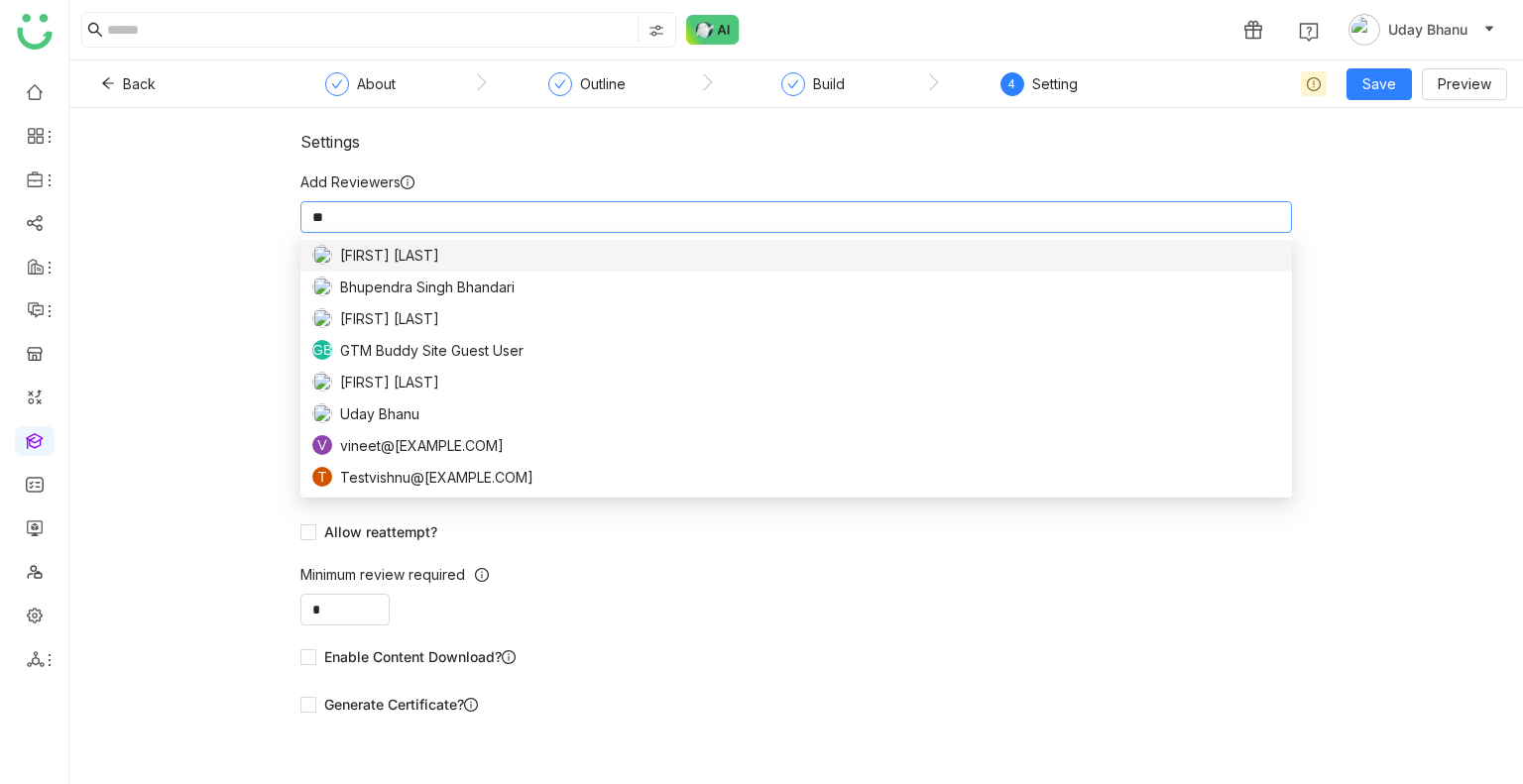 scroll, scrollTop: 0, scrollLeft: 0, axis: both 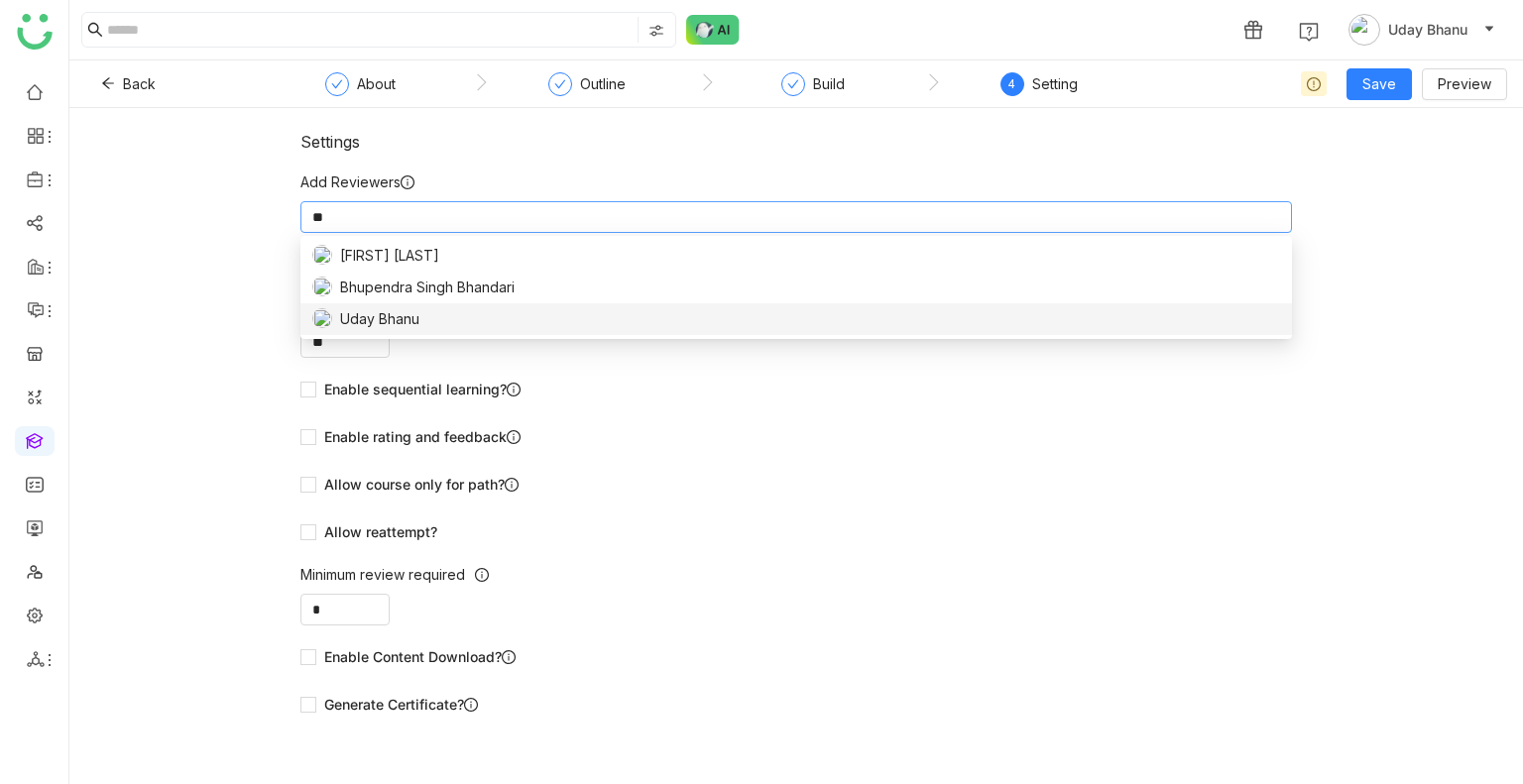 type 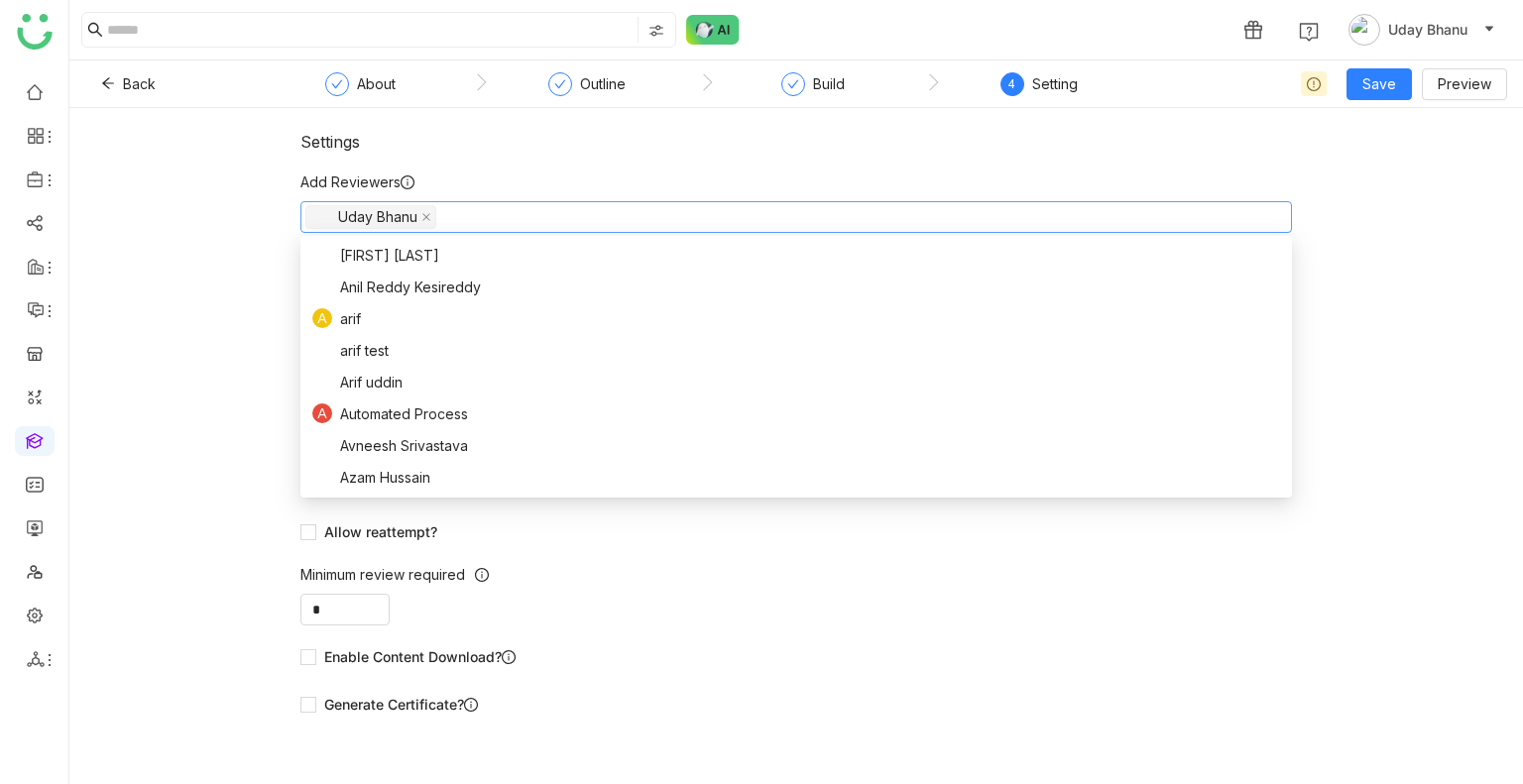 click on "Add Reviewers" 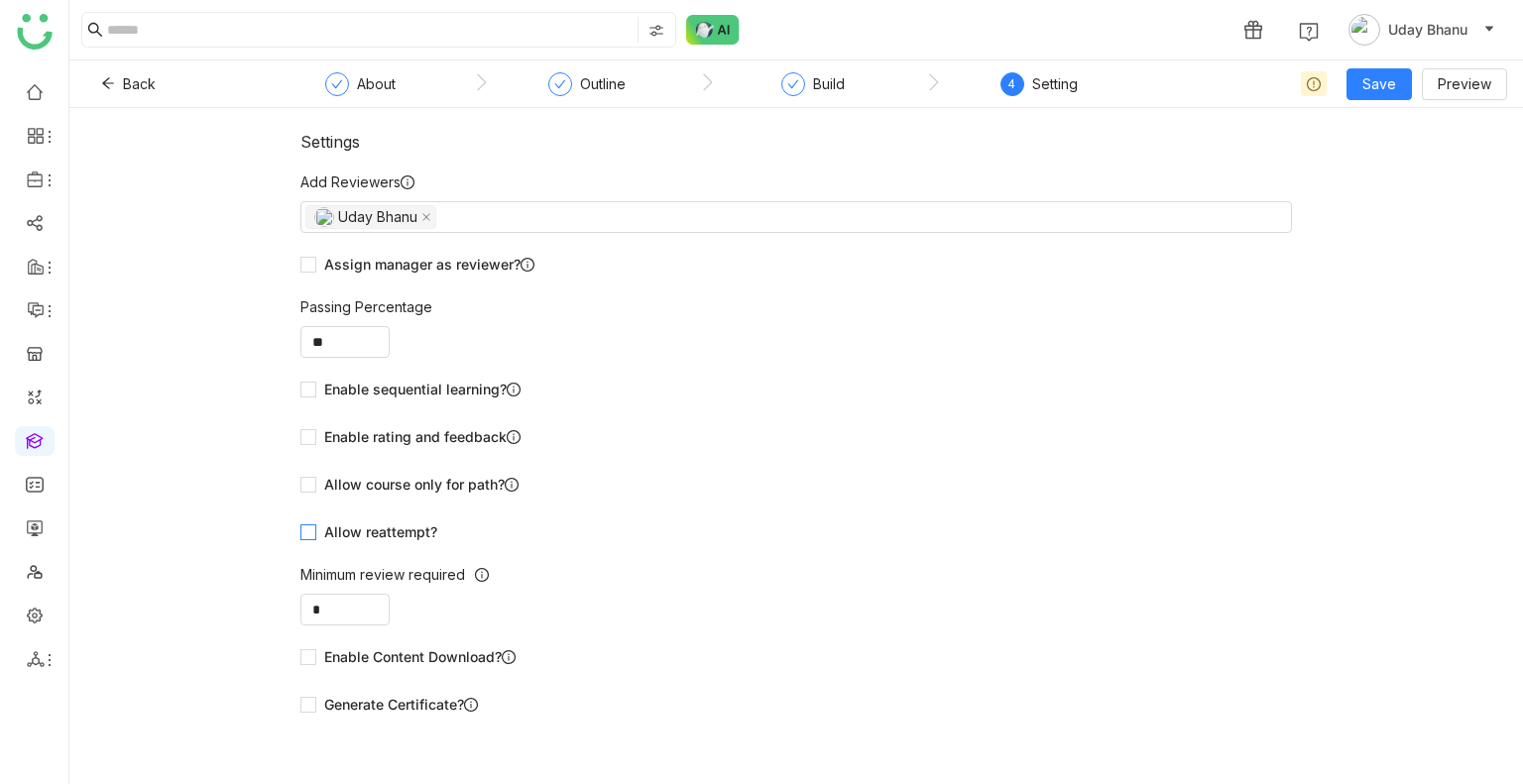 click on "Allow reattempt?" 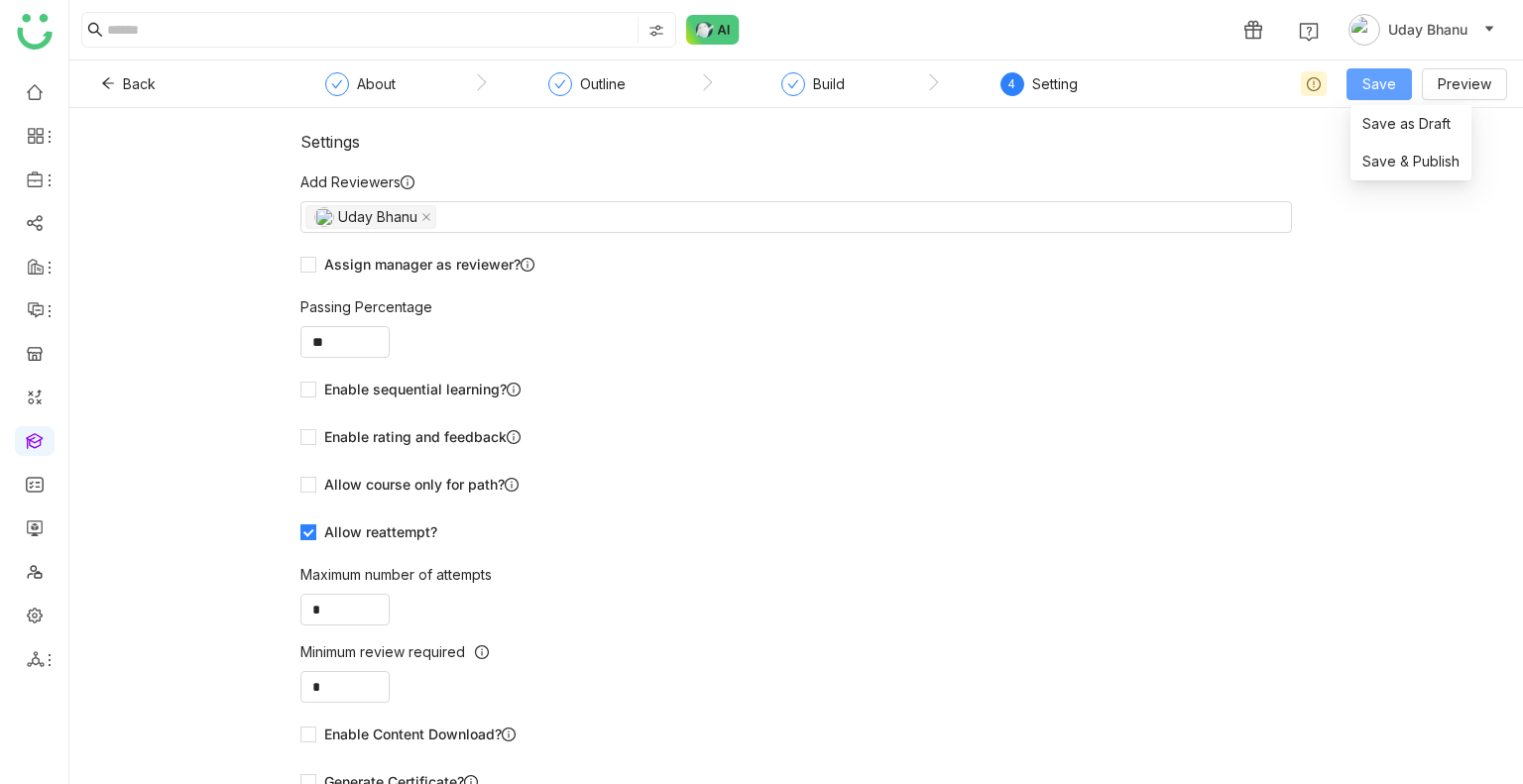 click on "Save" 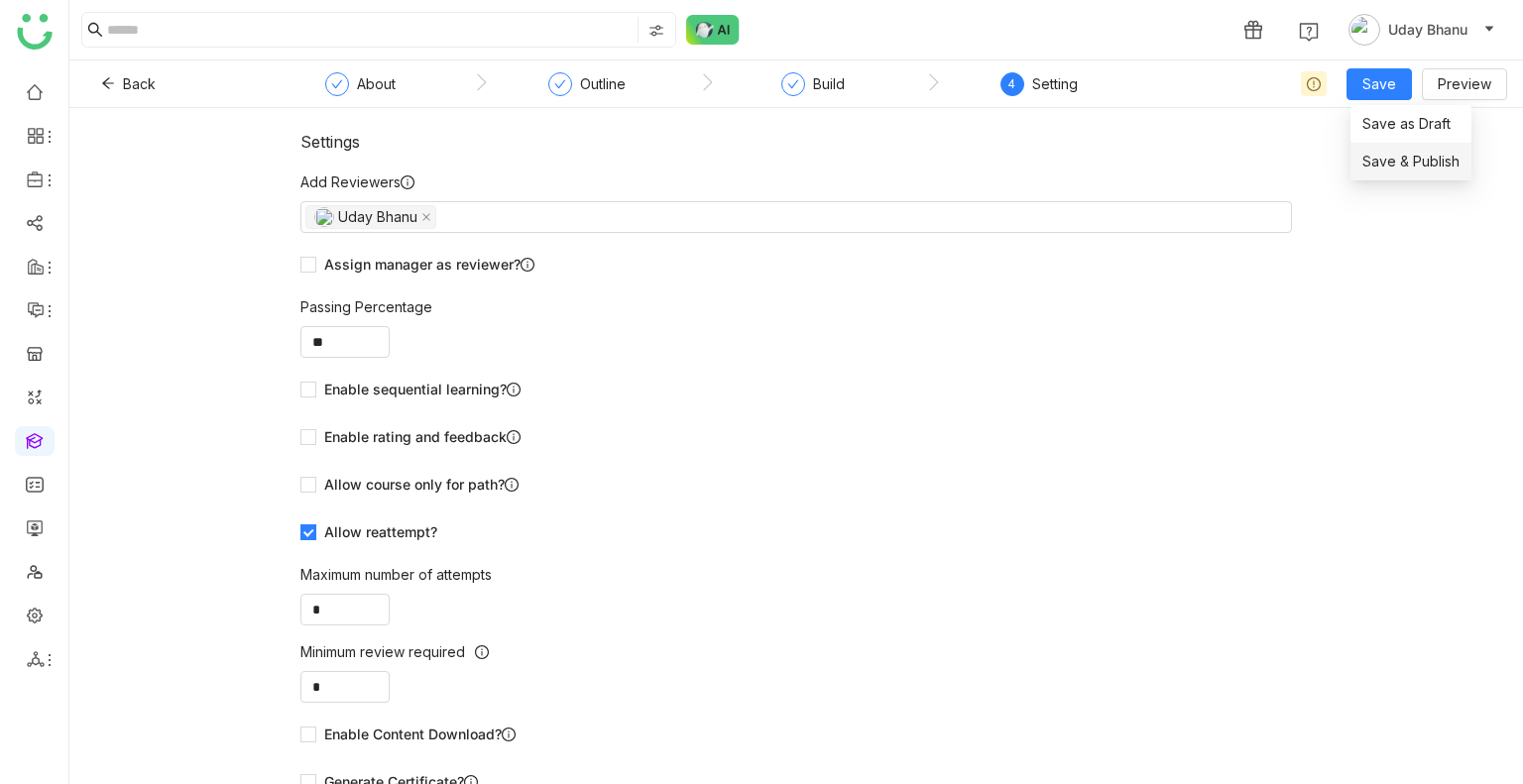 click on "Save & Publish" at bounding box center [1411, 162] 